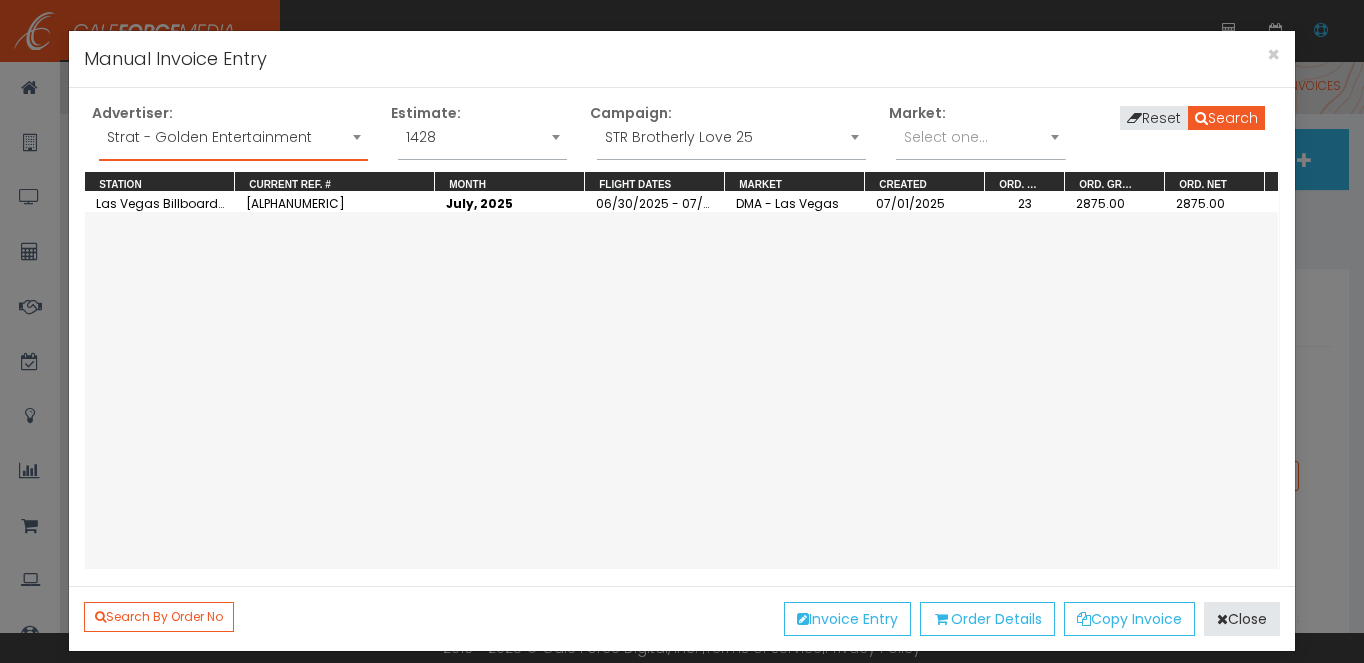 click on "Strat - Golden Entertainment" at bounding box center (233, 137) 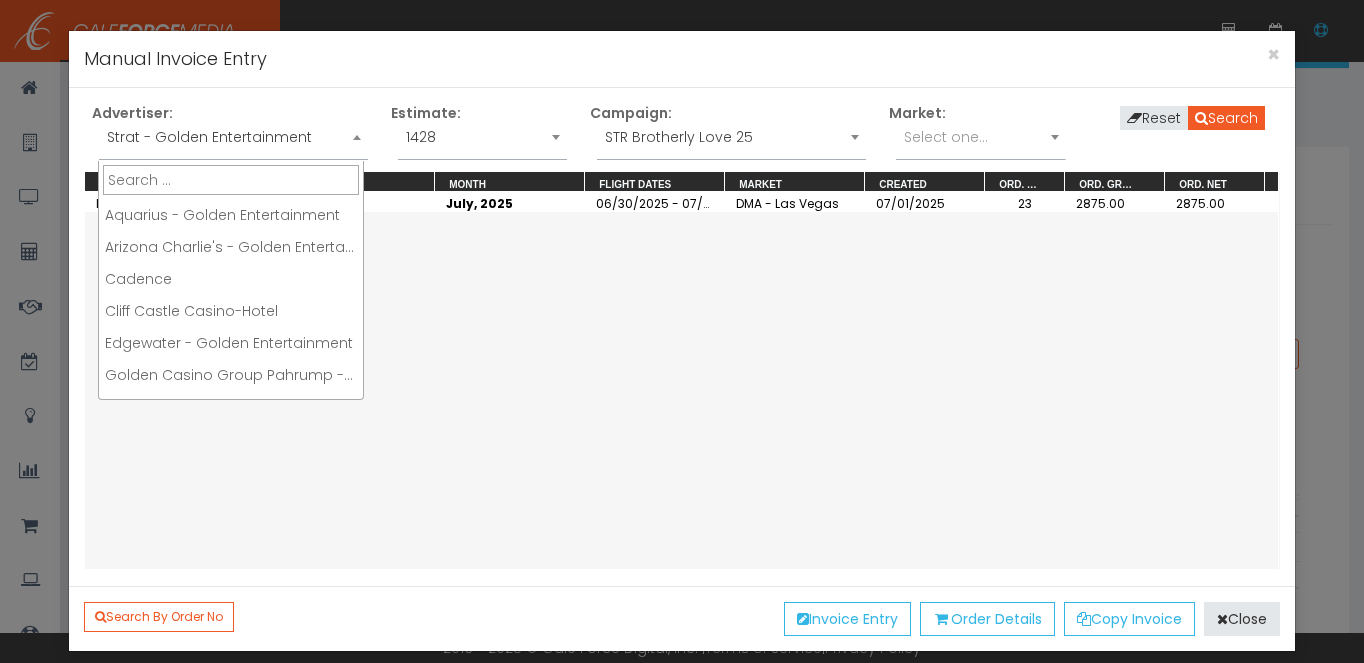 scroll, scrollTop: 122, scrollLeft: 0, axis: vertical 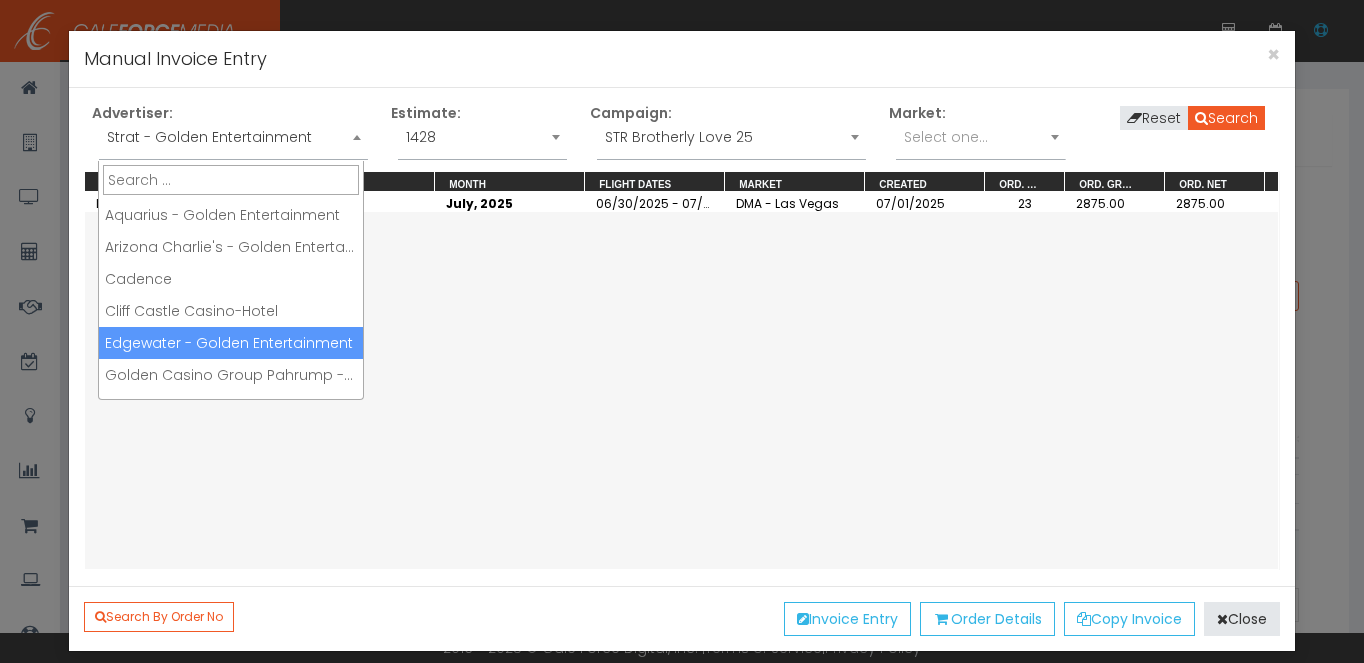 drag, startPoint x: 247, startPoint y: 344, endPoint x: 268, endPoint y: 340, distance: 21.377558 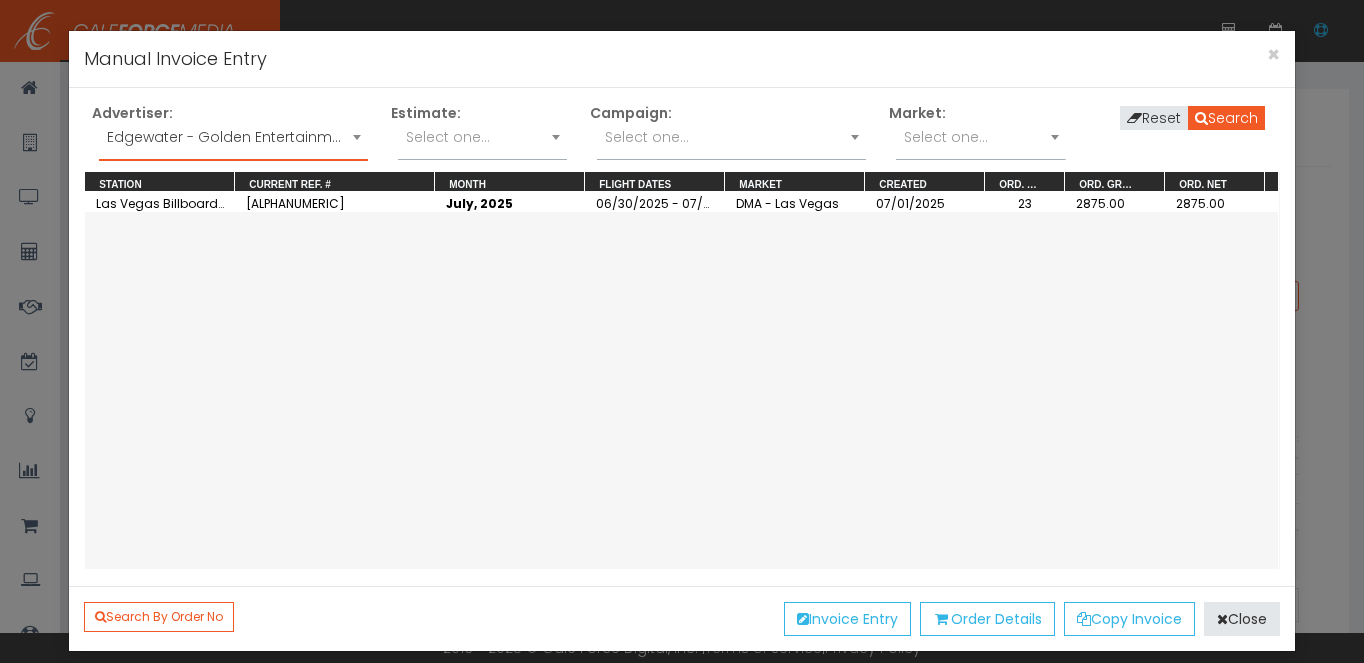 drag, startPoint x: 734, startPoint y: 155, endPoint x: 723, endPoint y: 155, distance: 11 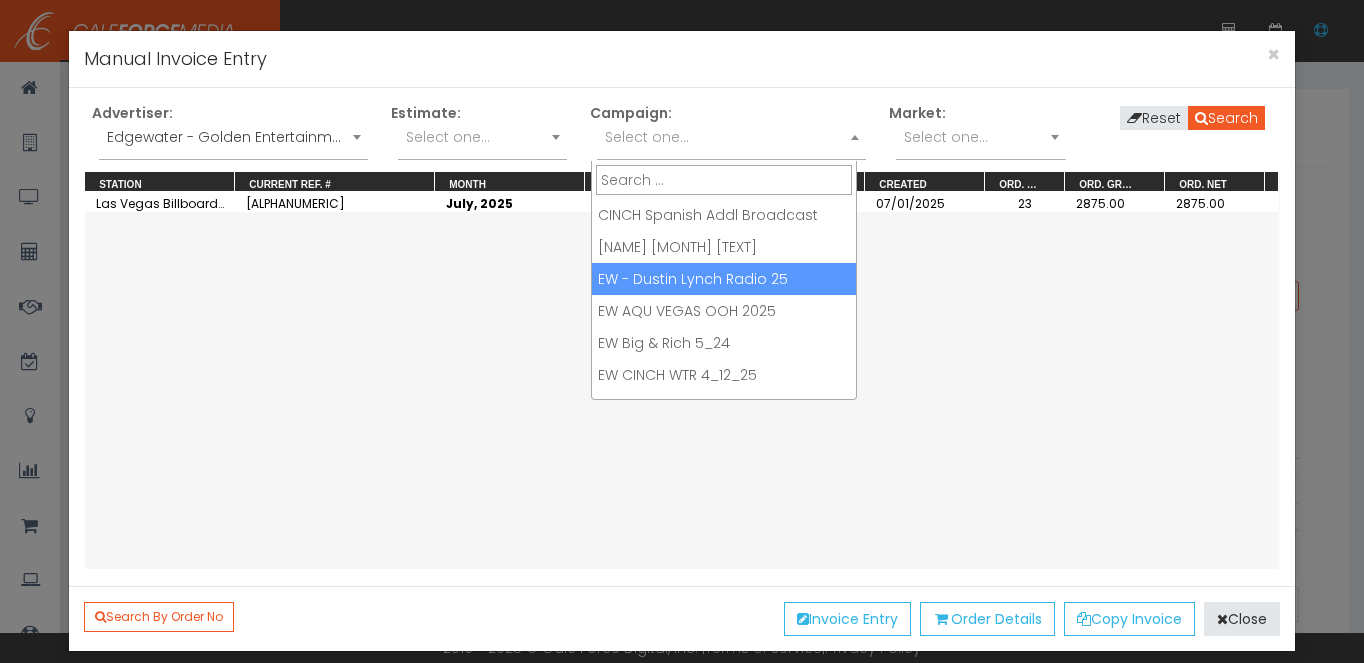 drag, startPoint x: 751, startPoint y: 287, endPoint x: 762, endPoint y: 281, distance: 12.529964 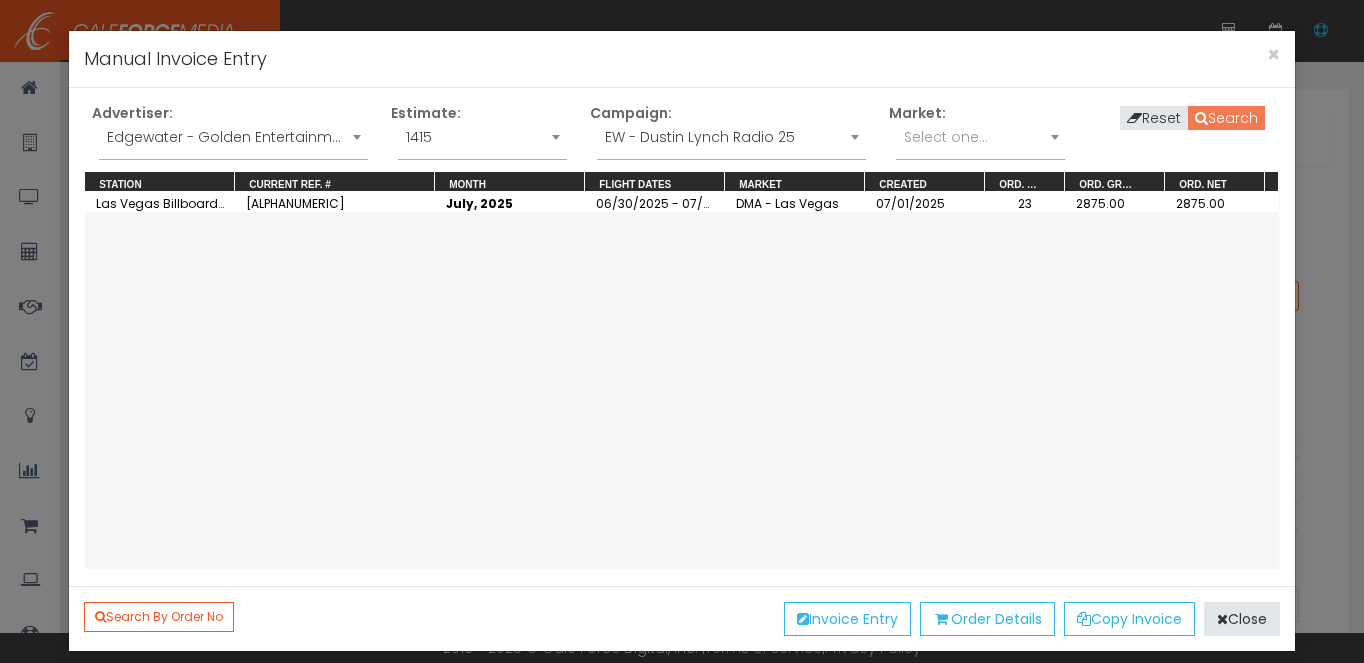 click on "Search" at bounding box center [1226, 118] 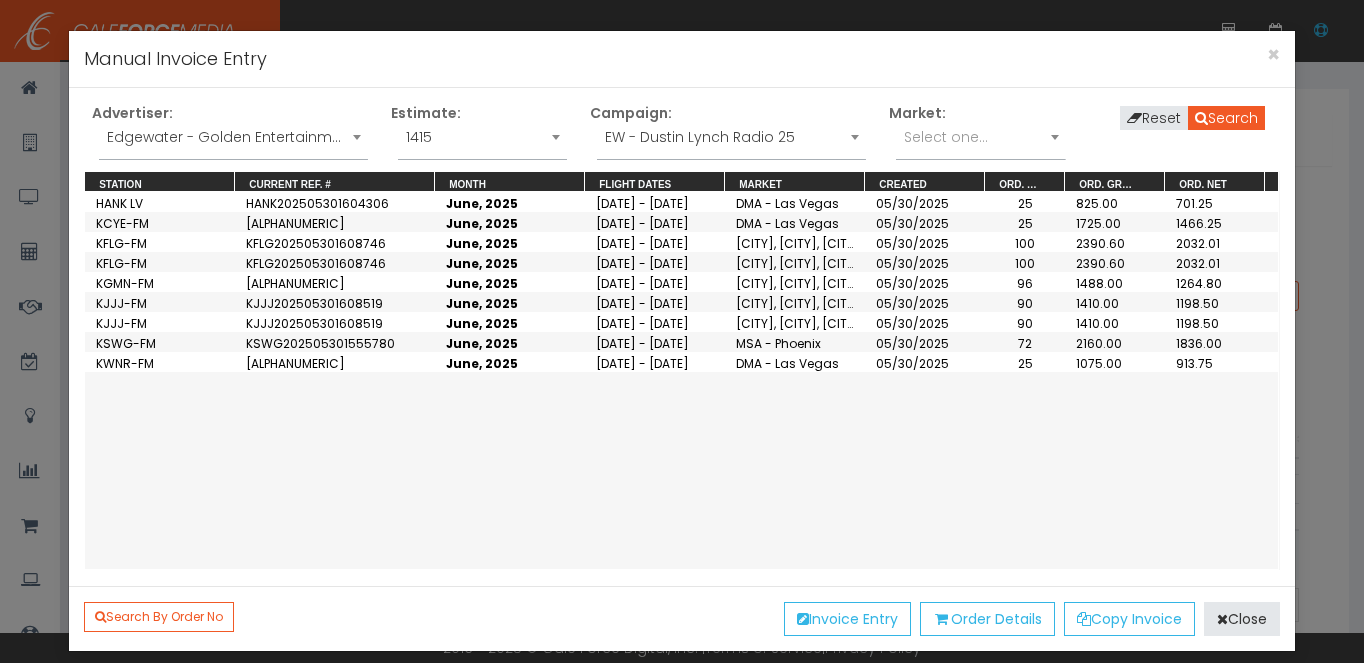 click on "June, 2025" at bounding box center (510, 202) 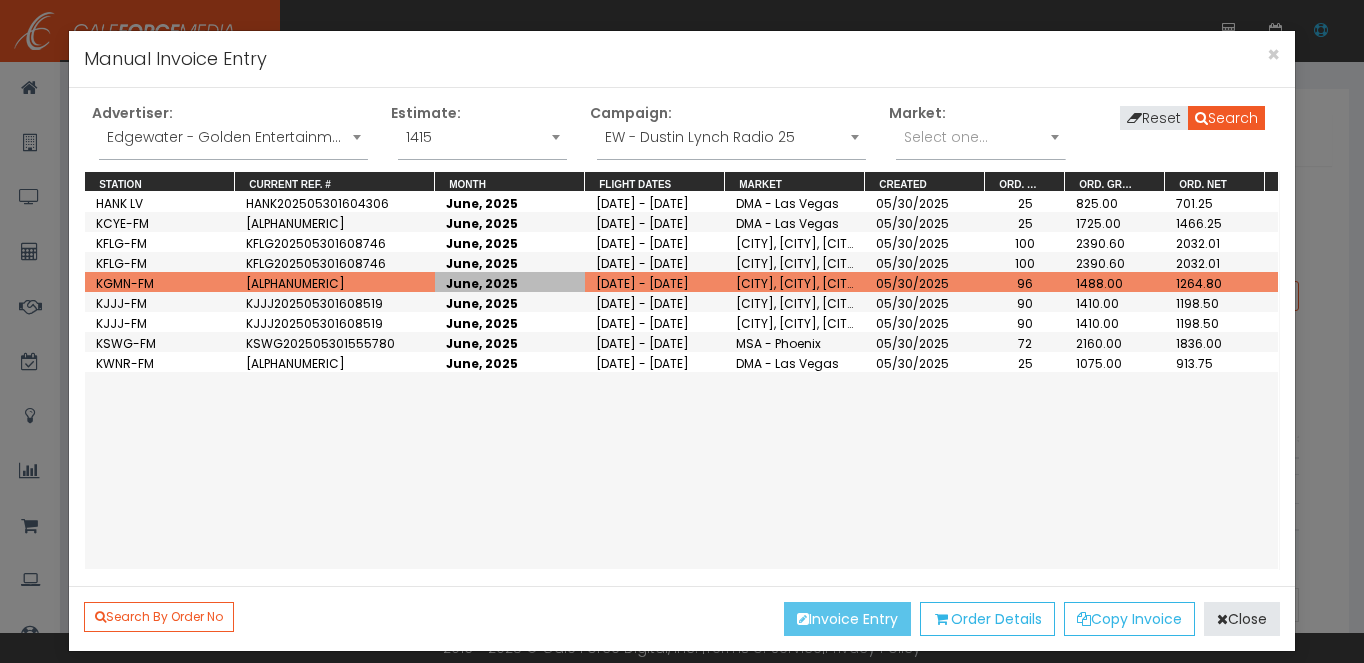 click on "Invoice Entry" at bounding box center (847, 619) 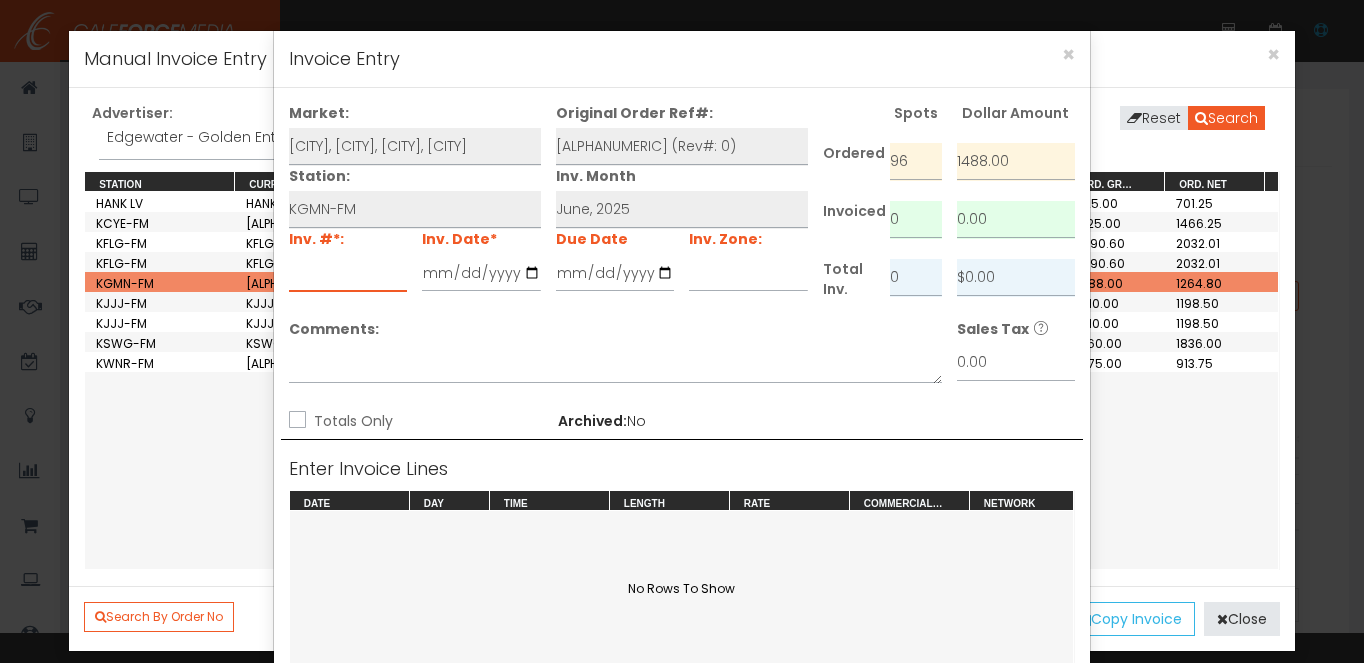 click at bounding box center [348, 273] 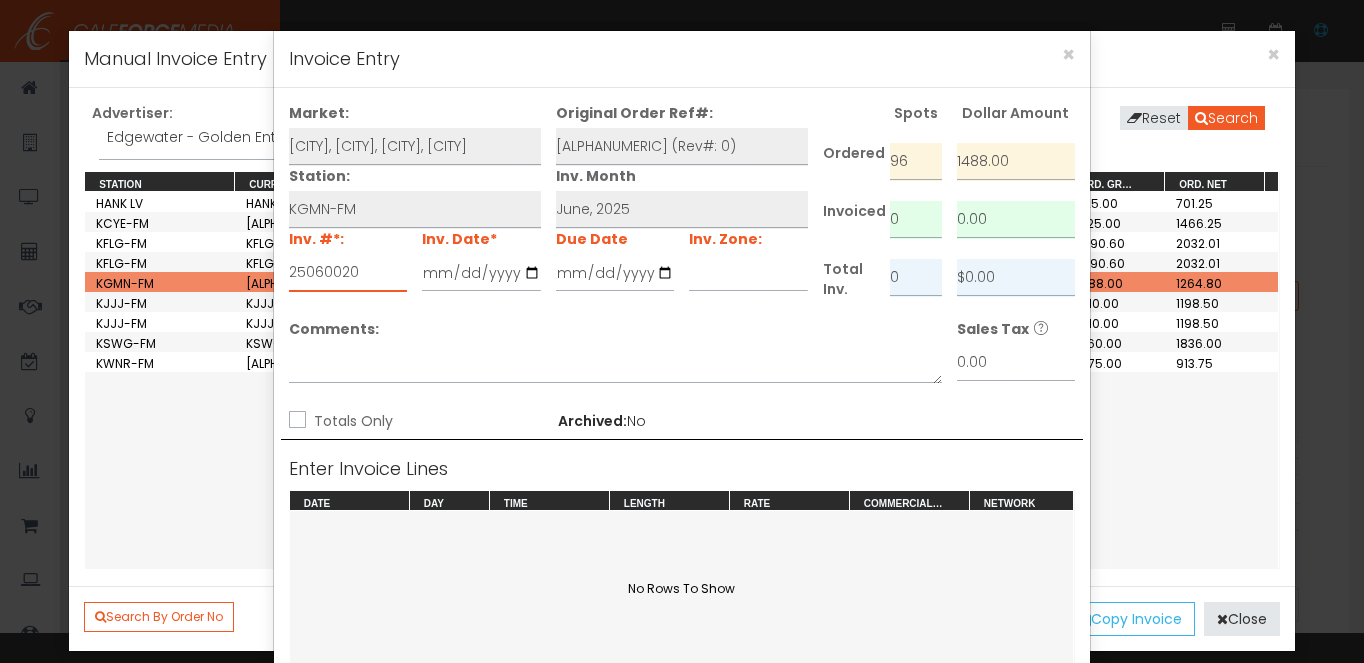 type on "25060020" 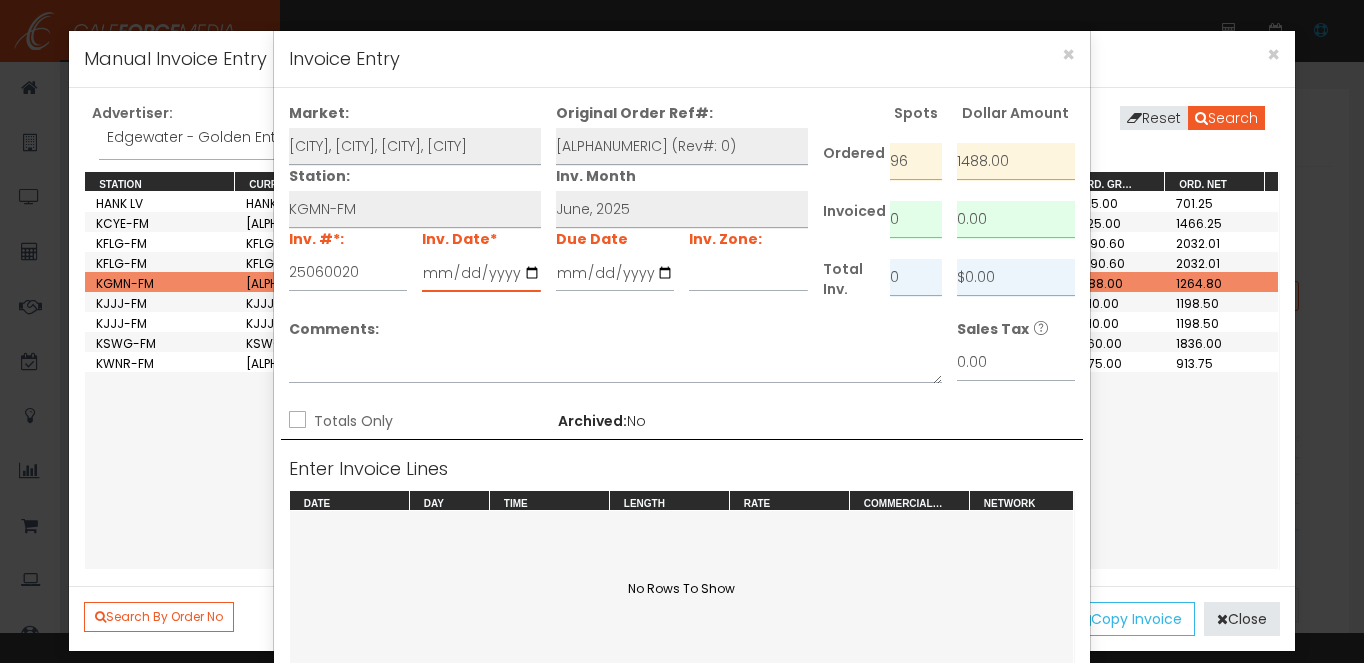 click at bounding box center [481, 273] 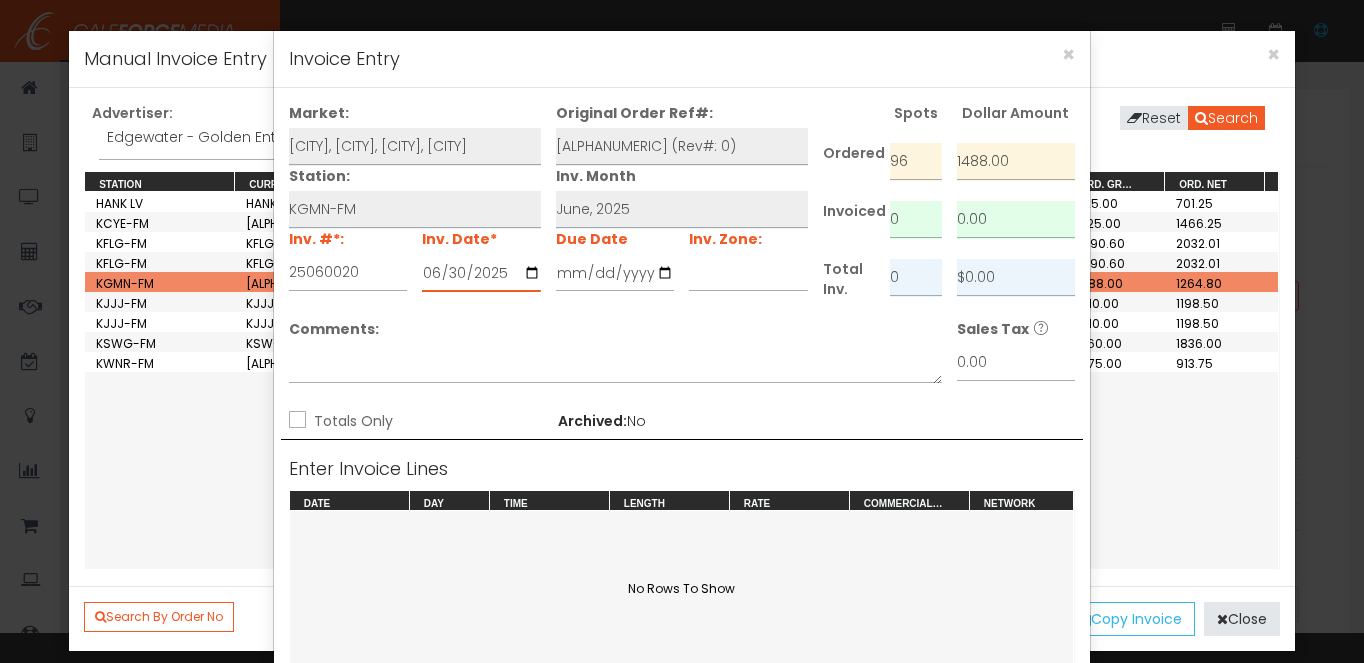 type on "2025-06-30" 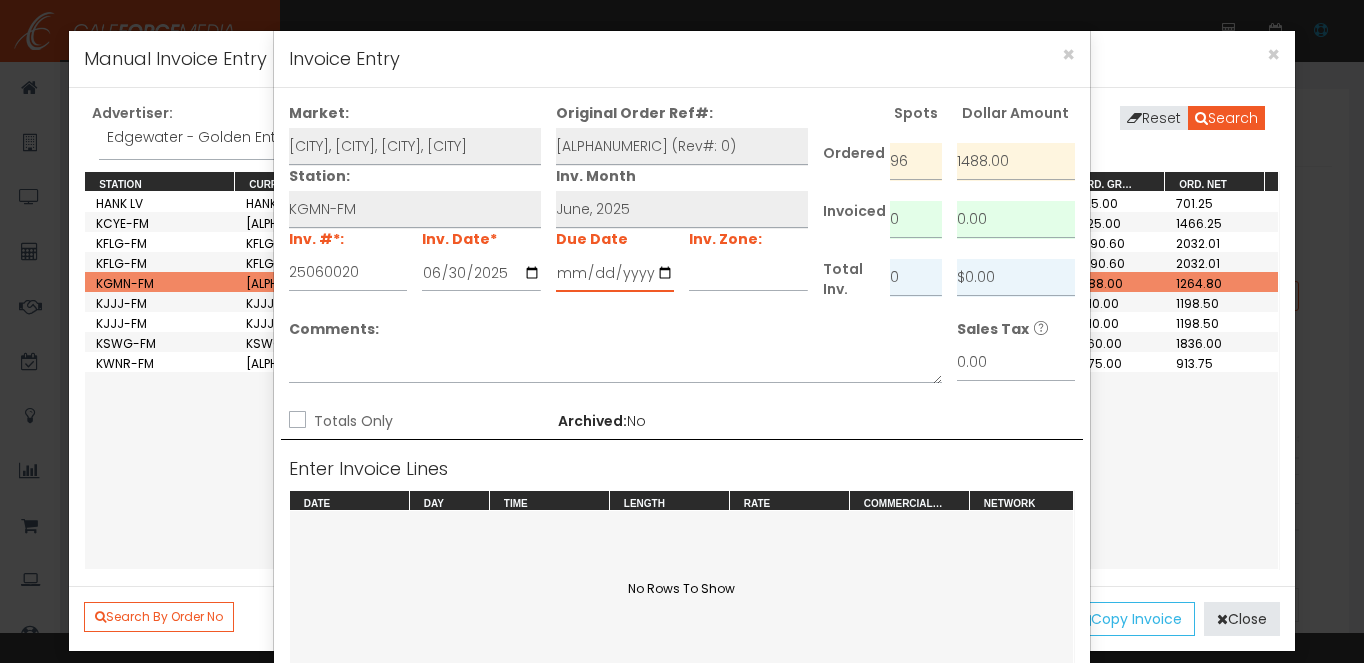 click at bounding box center [615, 273] 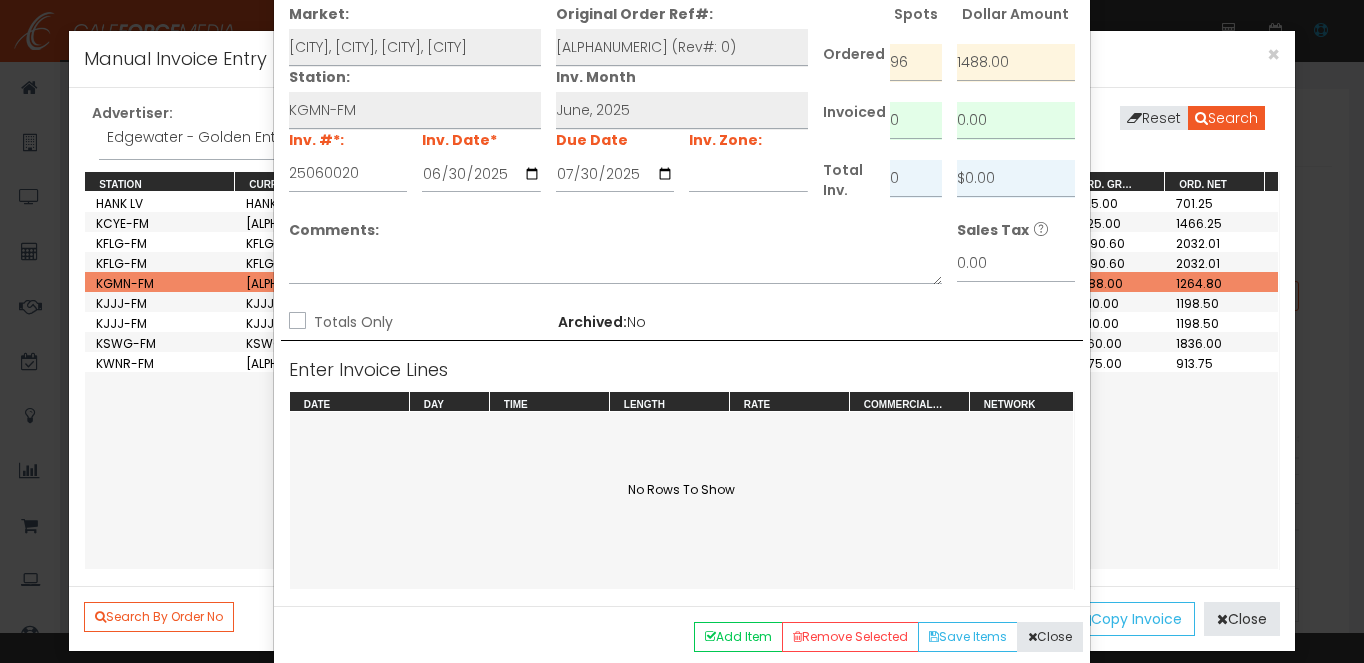 click on "Totals Only" at bounding box center [351, 322] 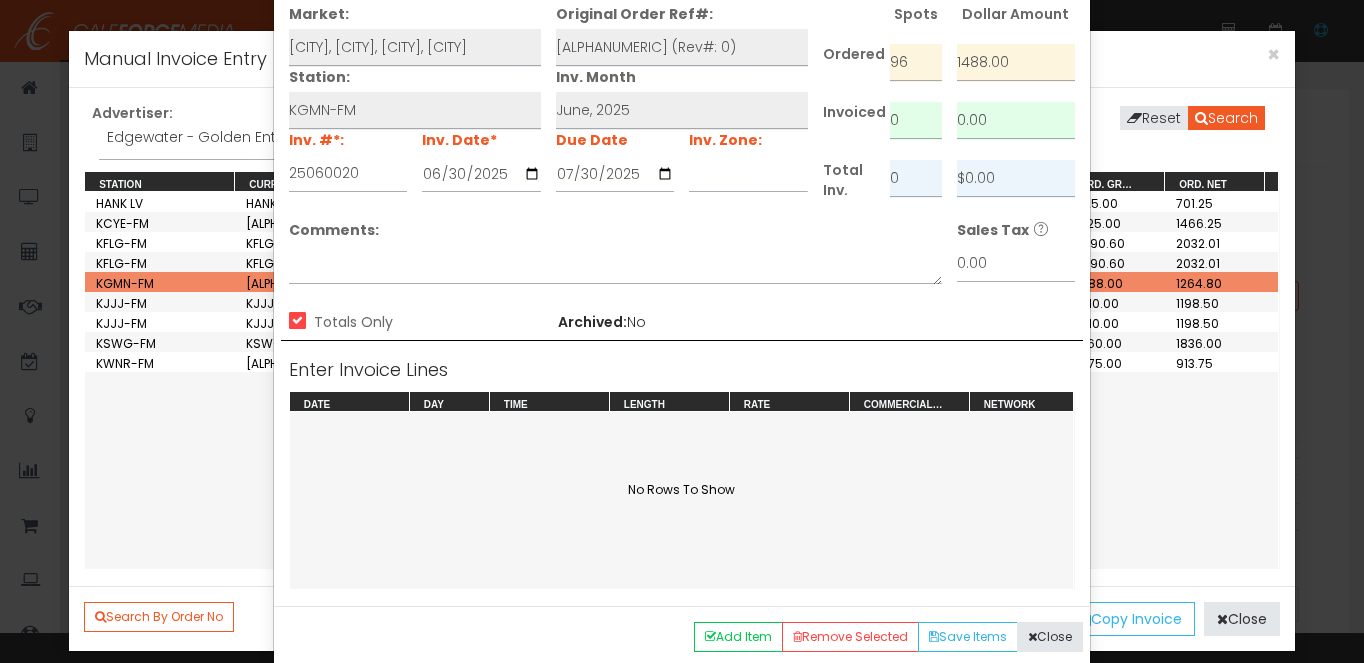 scroll, scrollTop: 84, scrollLeft: 0, axis: vertical 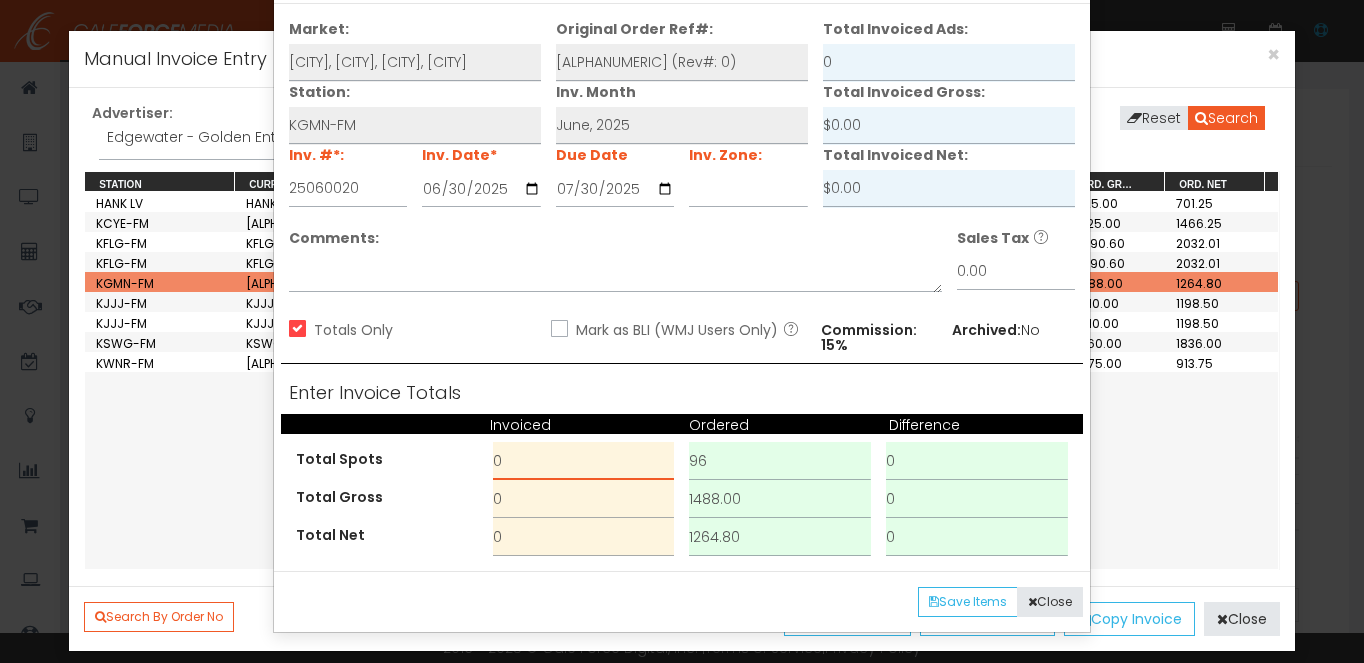 drag, startPoint x: 526, startPoint y: 449, endPoint x: 474, endPoint y: 444, distance: 52.23983 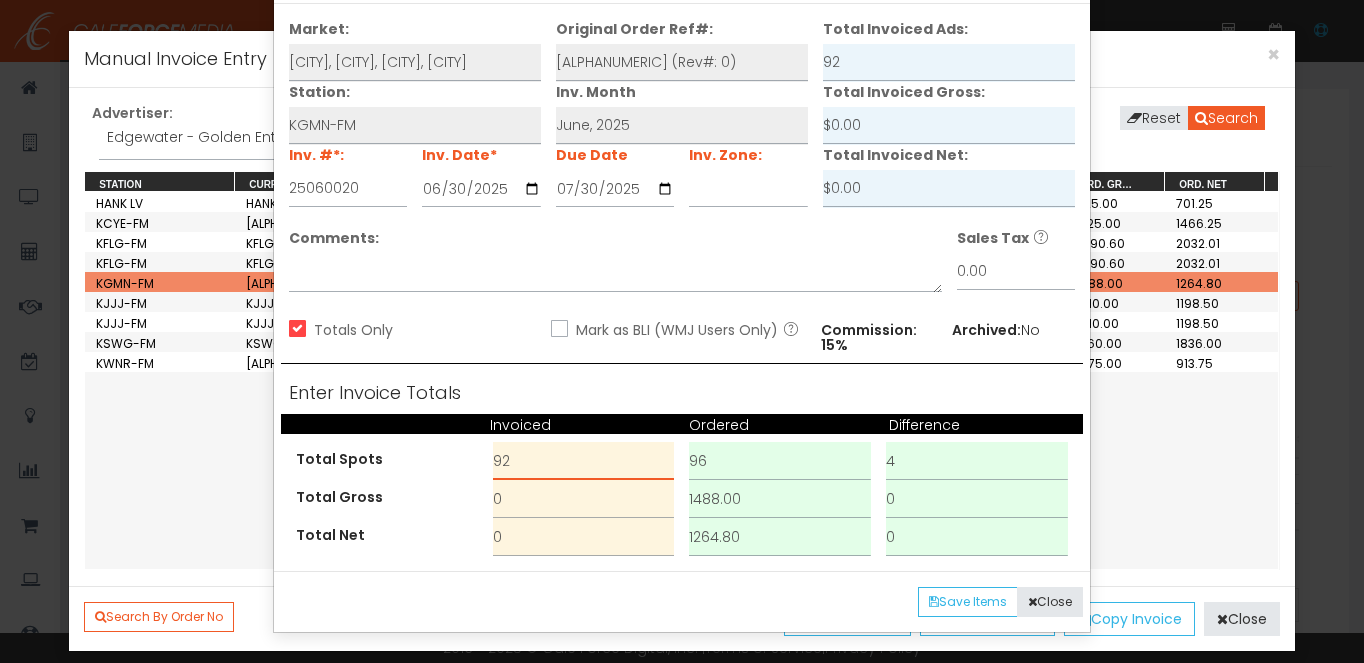 type on "92" 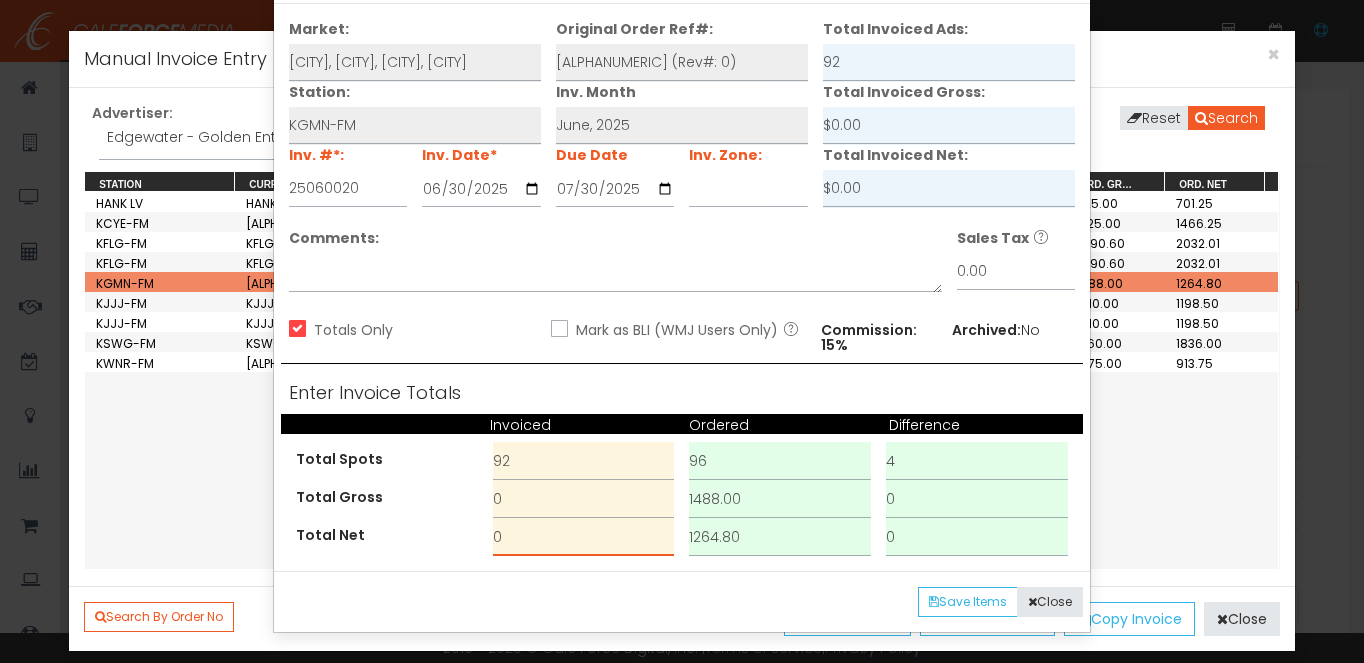 drag, startPoint x: 539, startPoint y: 539, endPoint x: 385, endPoint y: 534, distance: 154.08115 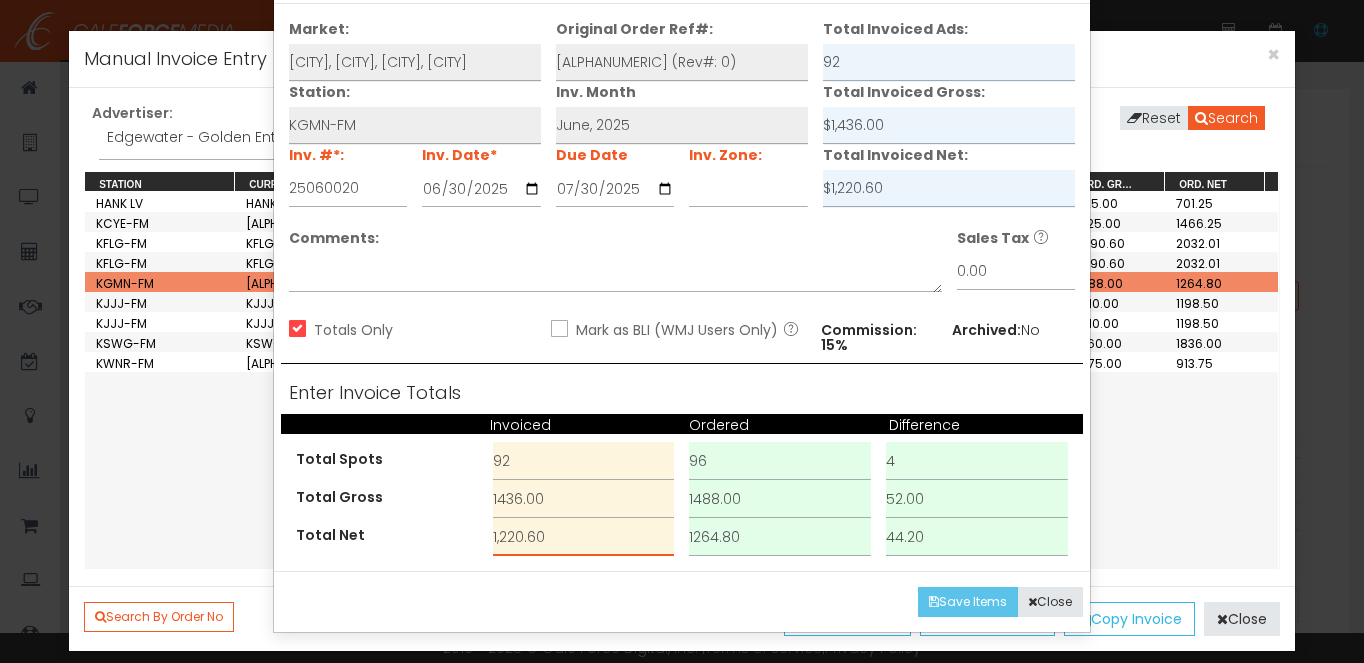 type on "1,220.60" 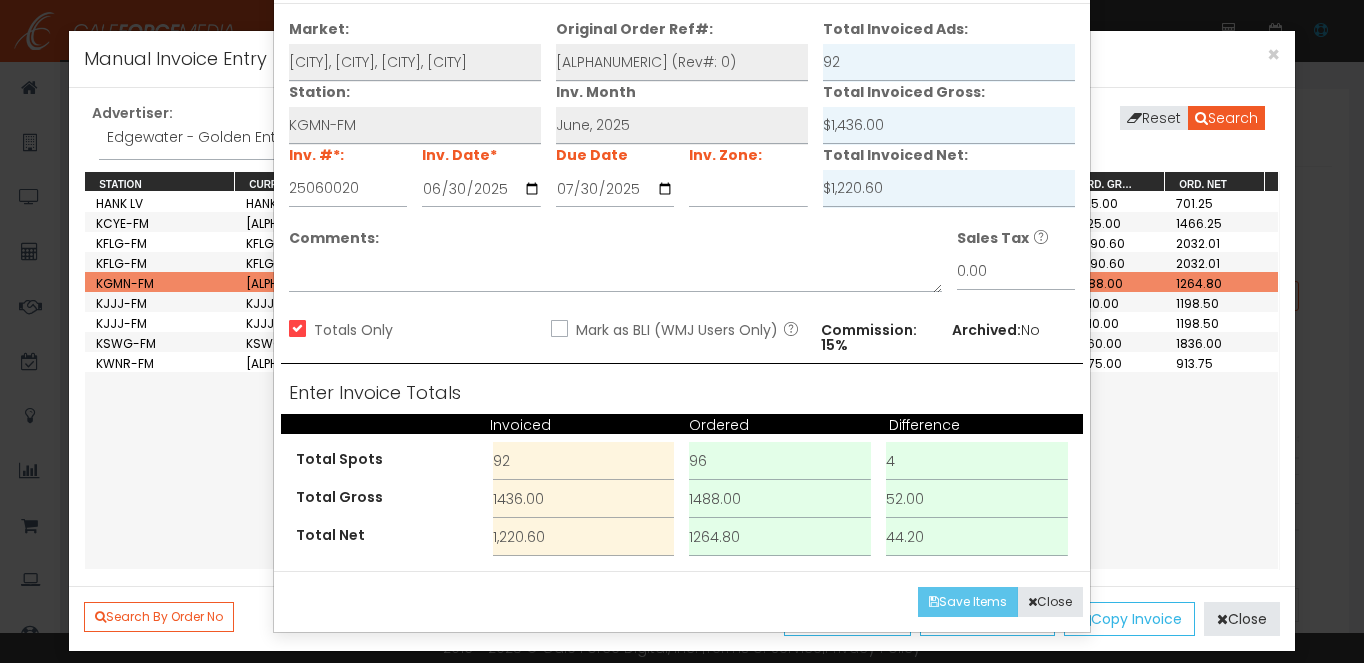 click on "Save Items" at bounding box center [968, 602] 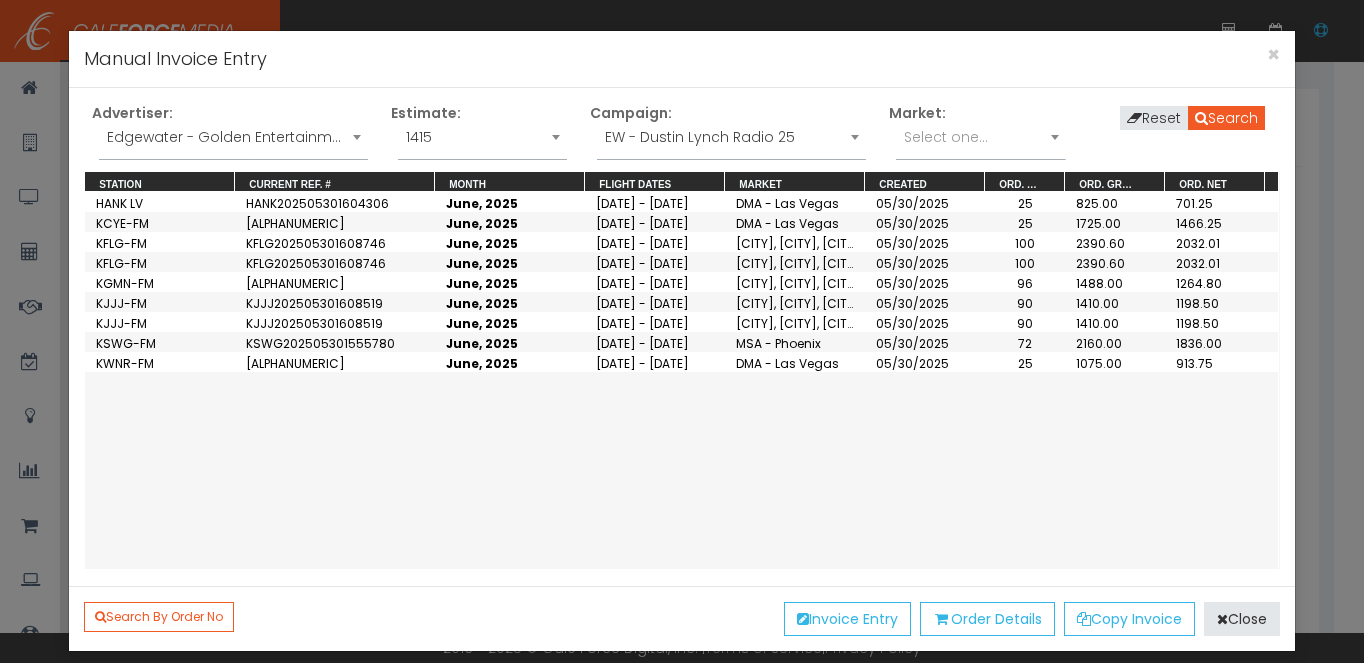 click on "Edgewater - Golden Entertainment" at bounding box center [233, 137] 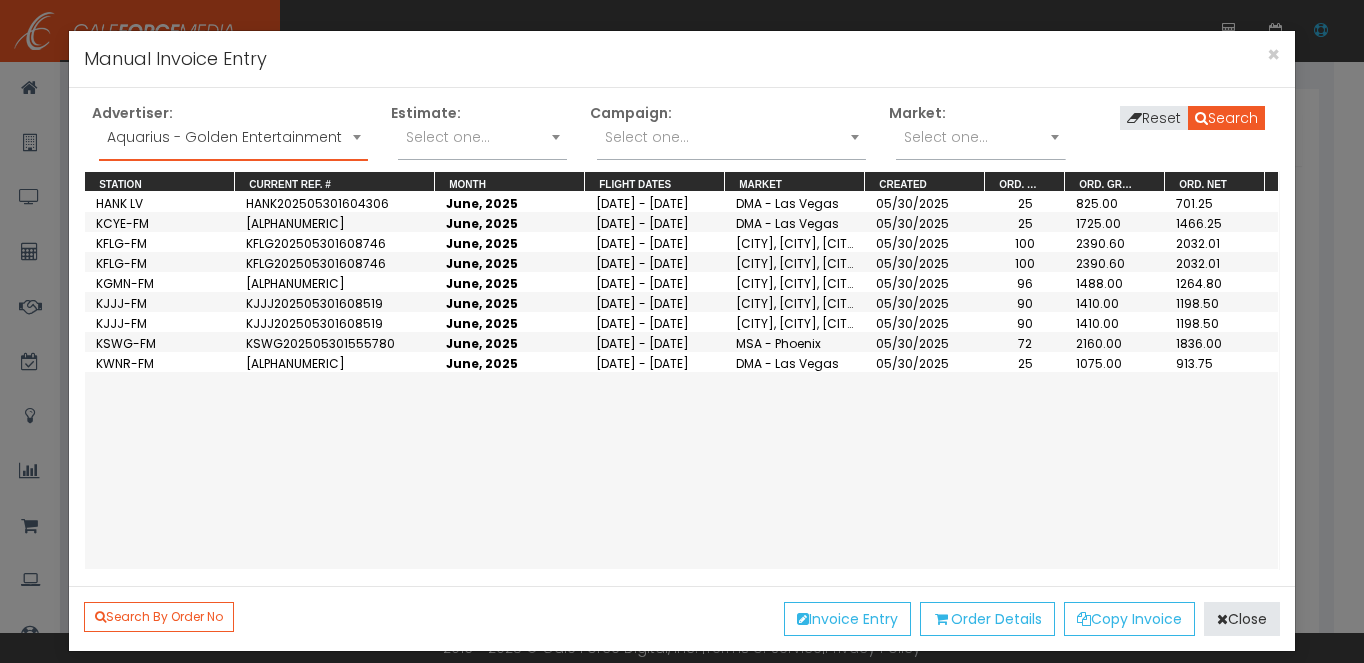 click on "Select one..." at bounding box center [731, 137] 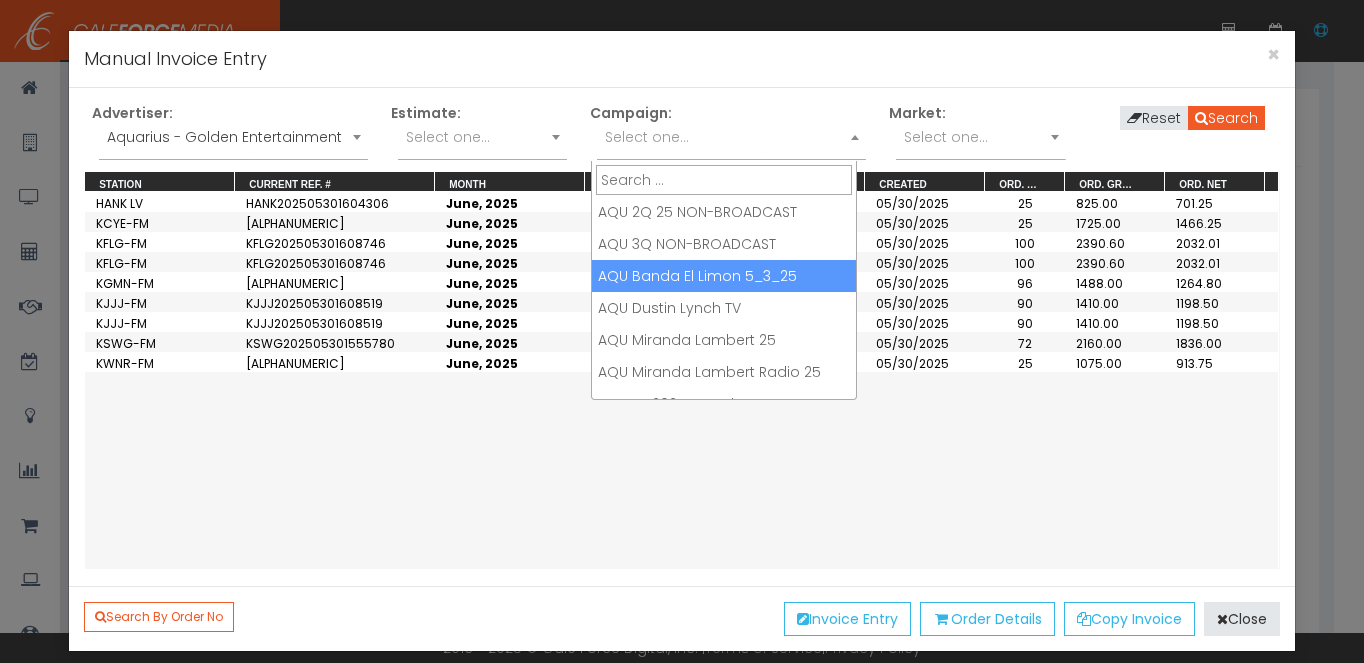scroll, scrollTop: 10, scrollLeft: 0, axis: vertical 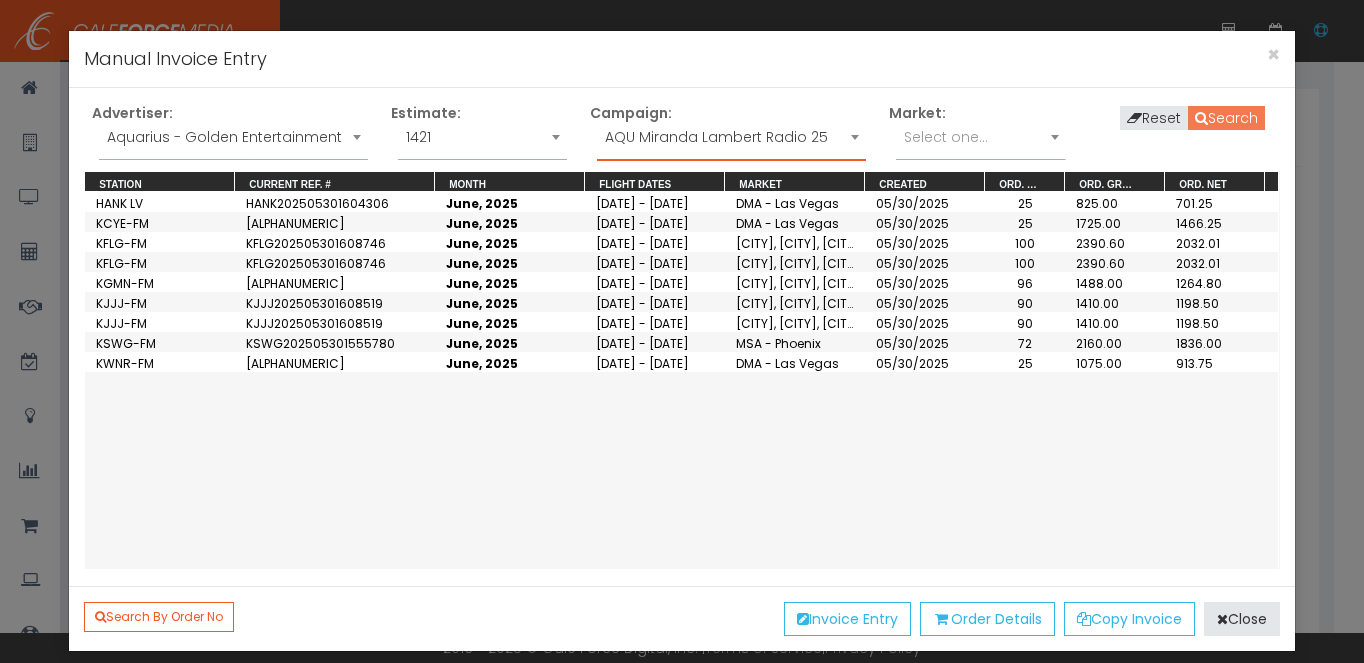 click on "Search" at bounding box center (1226, 118) 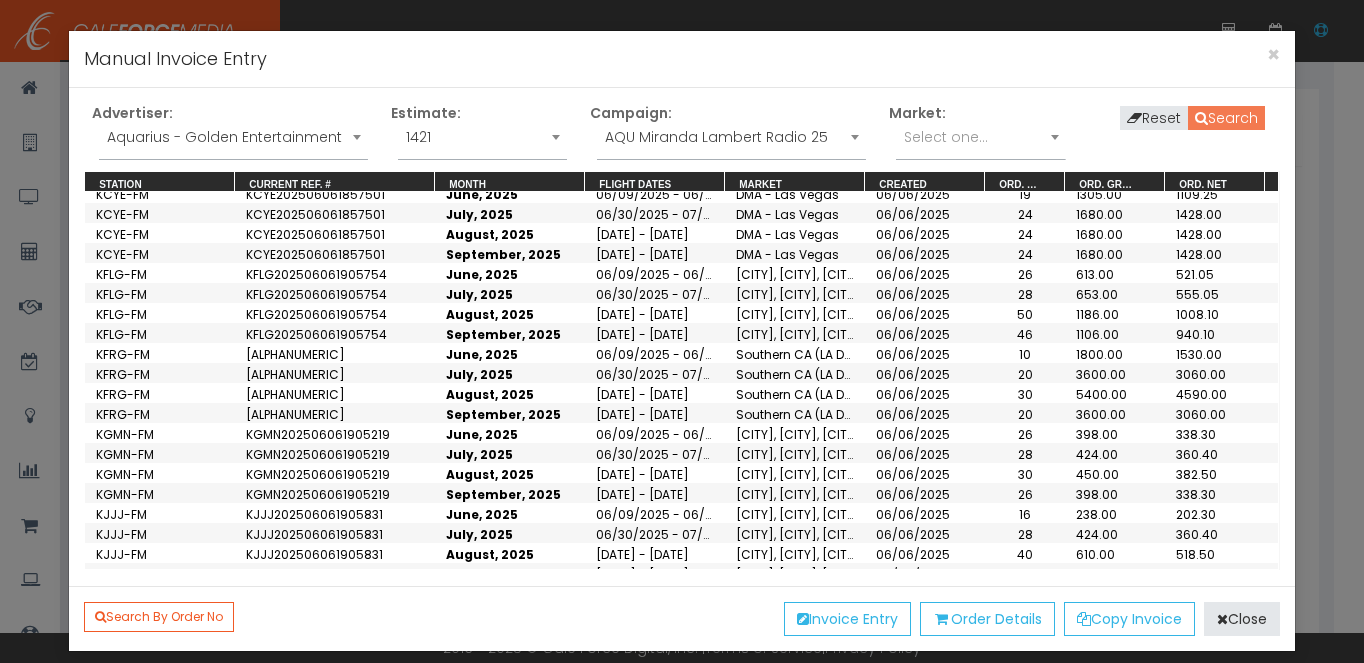 scroll, scrollTop: 106, scrollLeft: 0, axis: vertical 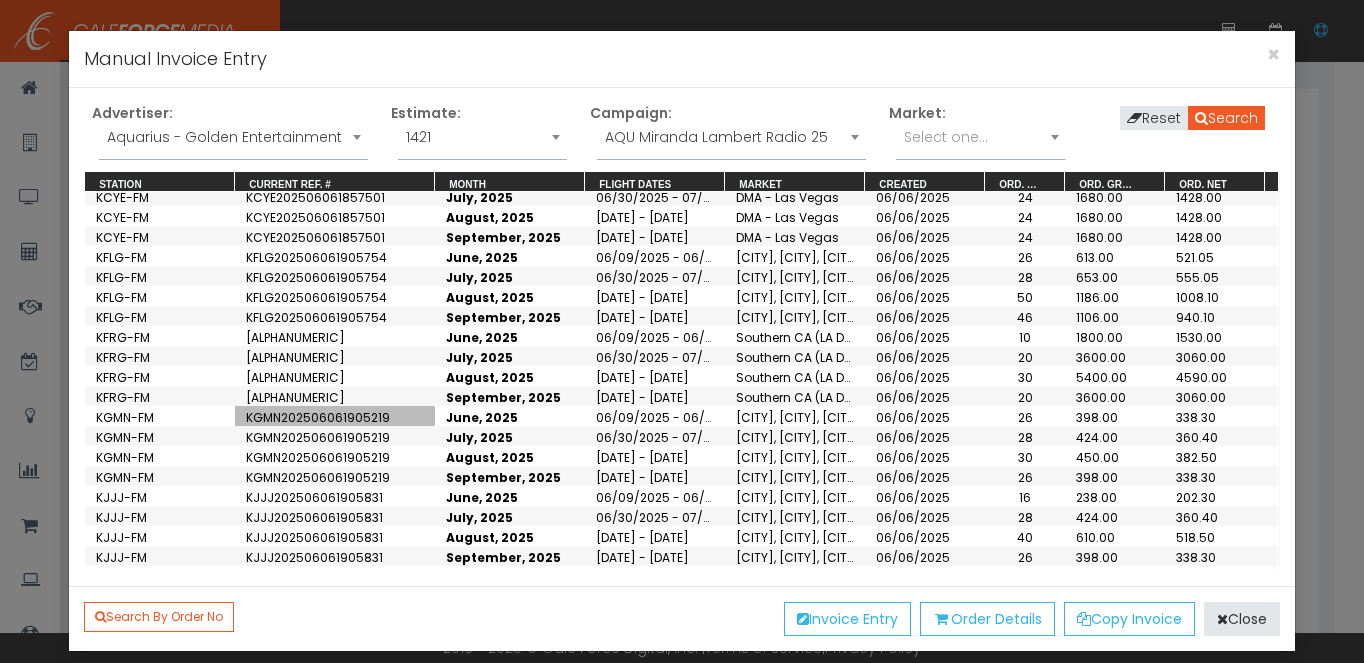 click on "KGMN202506061905219" at bounding box center (318, 417) 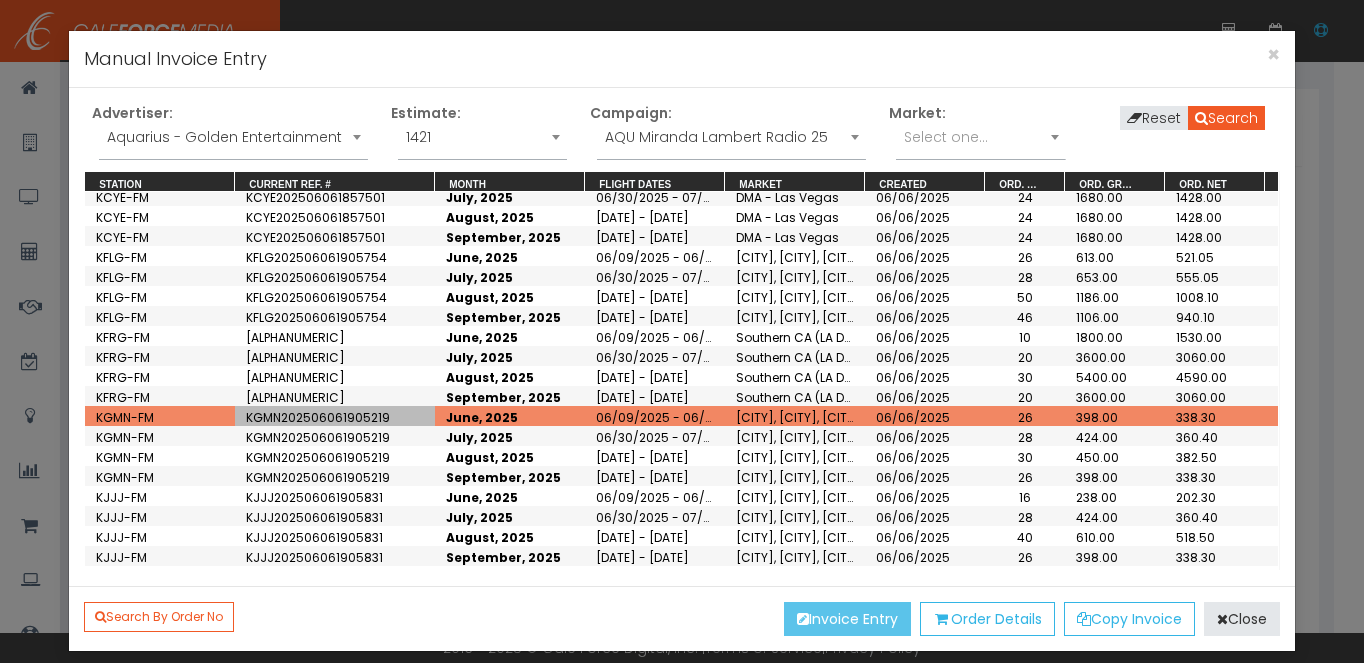 drag, startPoint x: 799, startPoint y: 612, endPoint x: 790, endPoint y: 594, distance: 20.12461 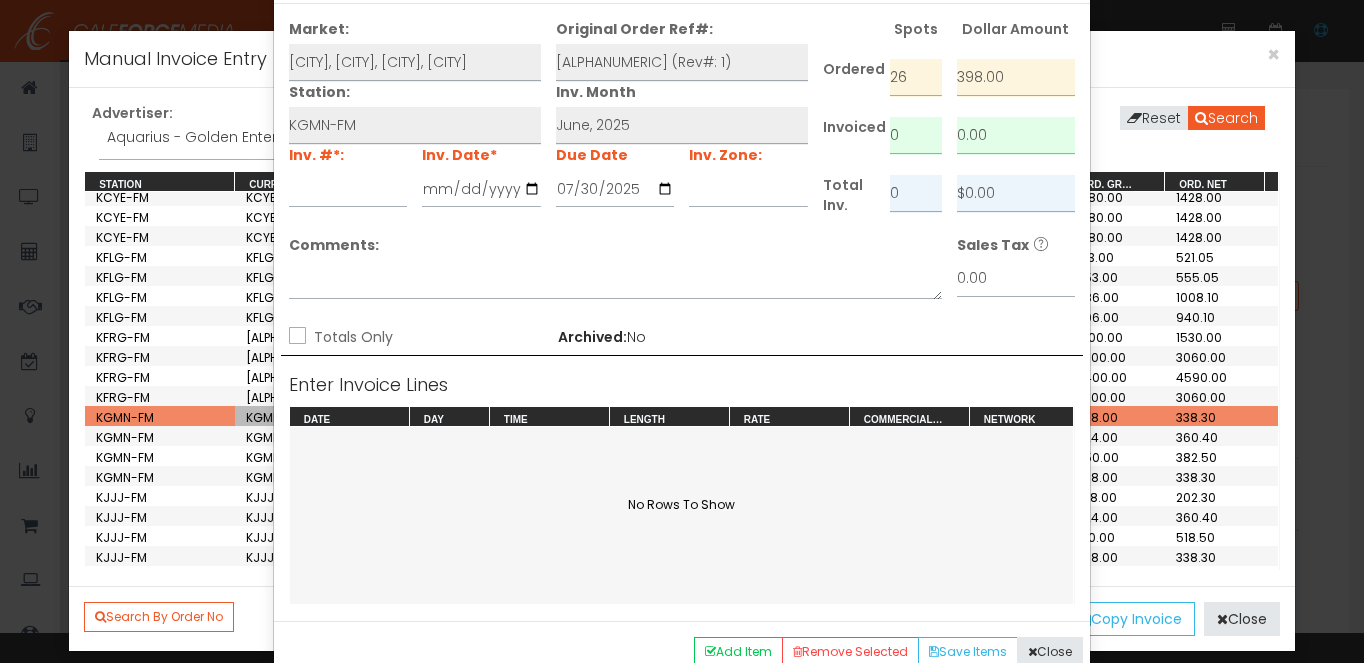 scroll, scrollTop: 0, scrollLeft: 0, axis: both 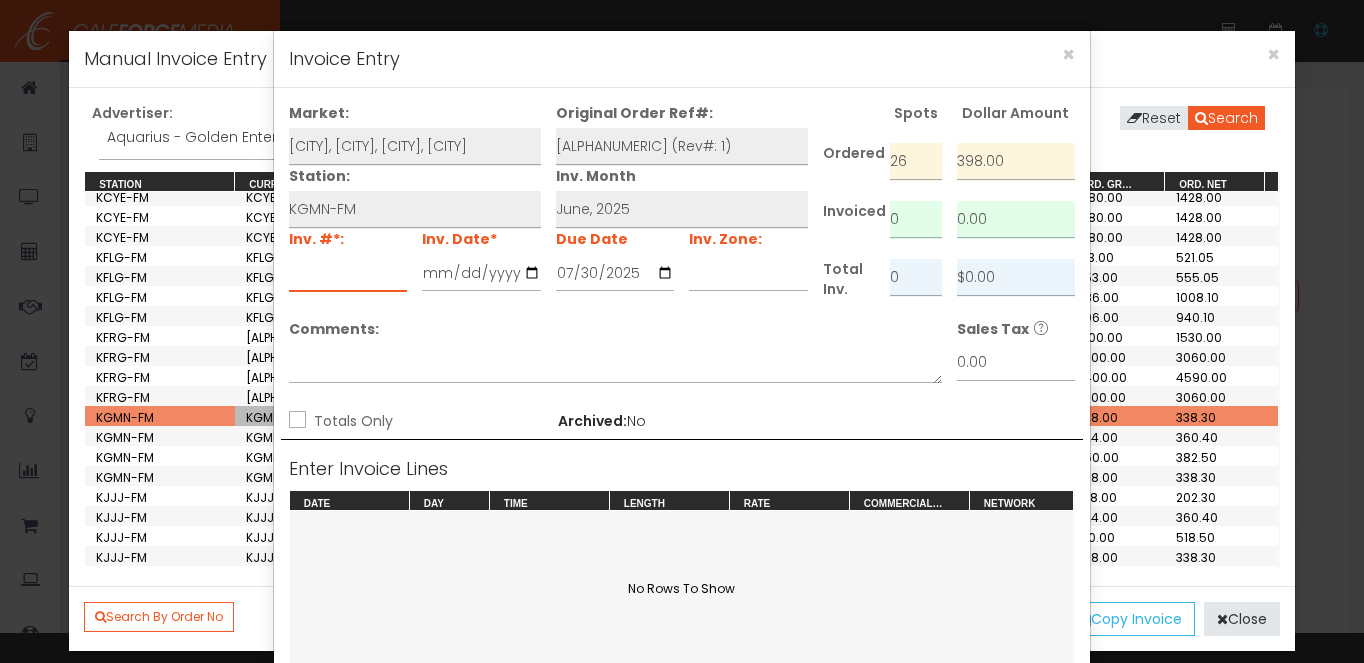 click at bounding box center (348, 273) 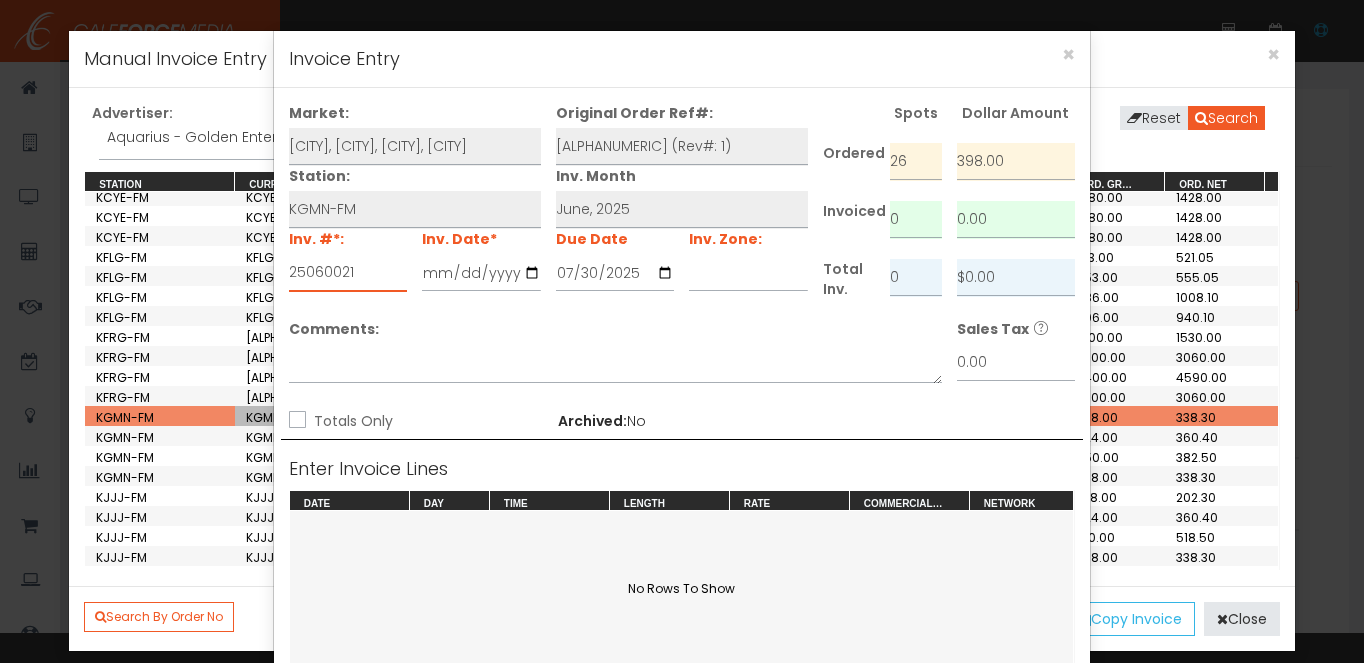 type on "25060021" 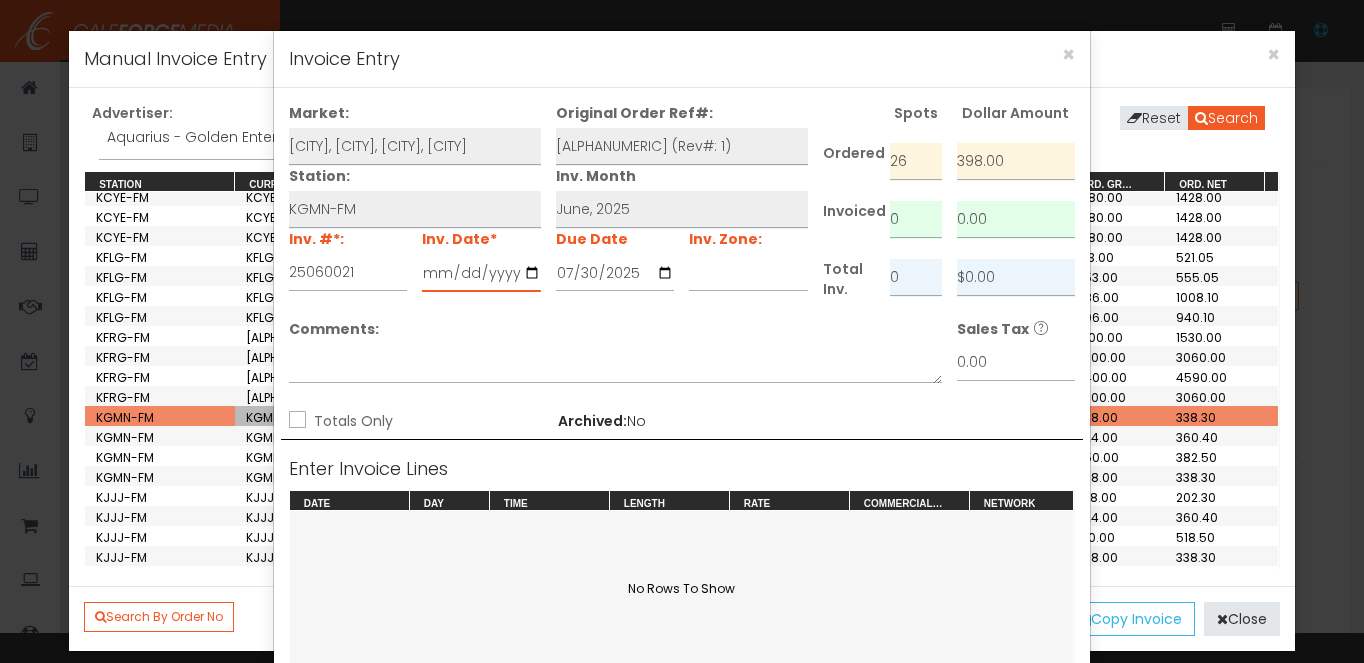 click at bounding box center (481, 273) 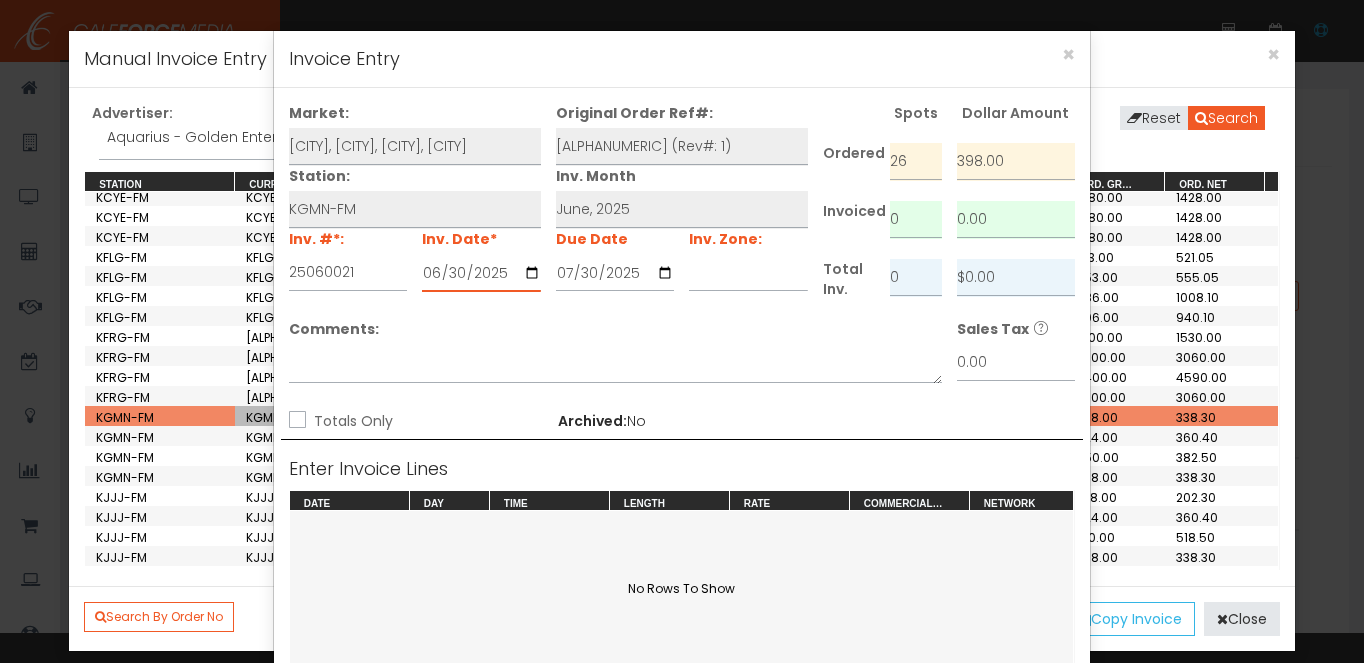 type on "2025-06-30" 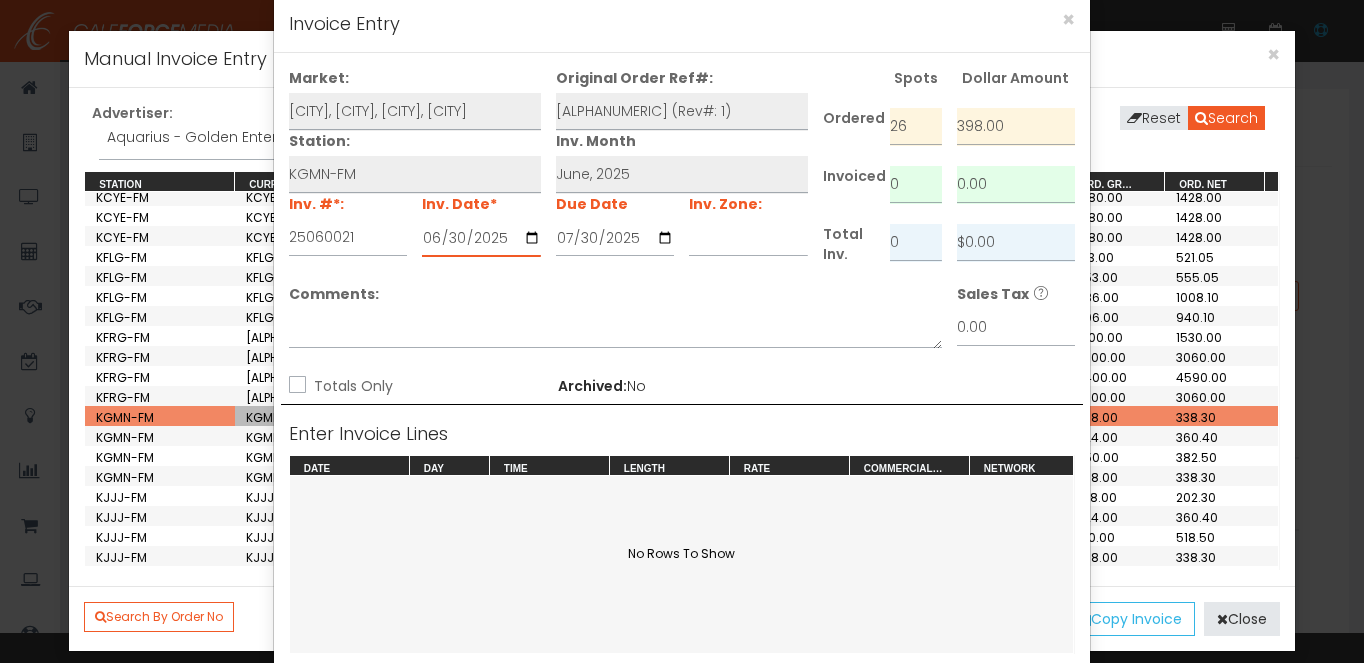 scroll, scrollTop: 40, scrollLeft: 0, axis: vertical 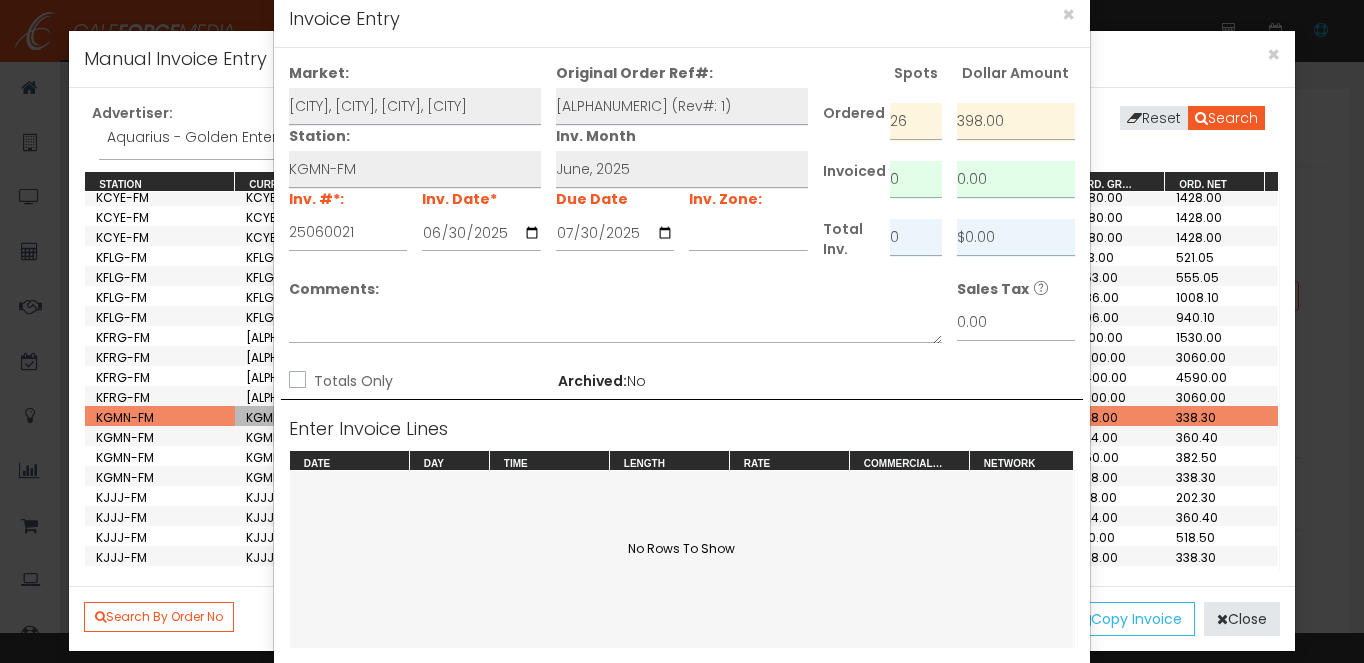 click on "Totals Only" at bounding box center (295, 381) 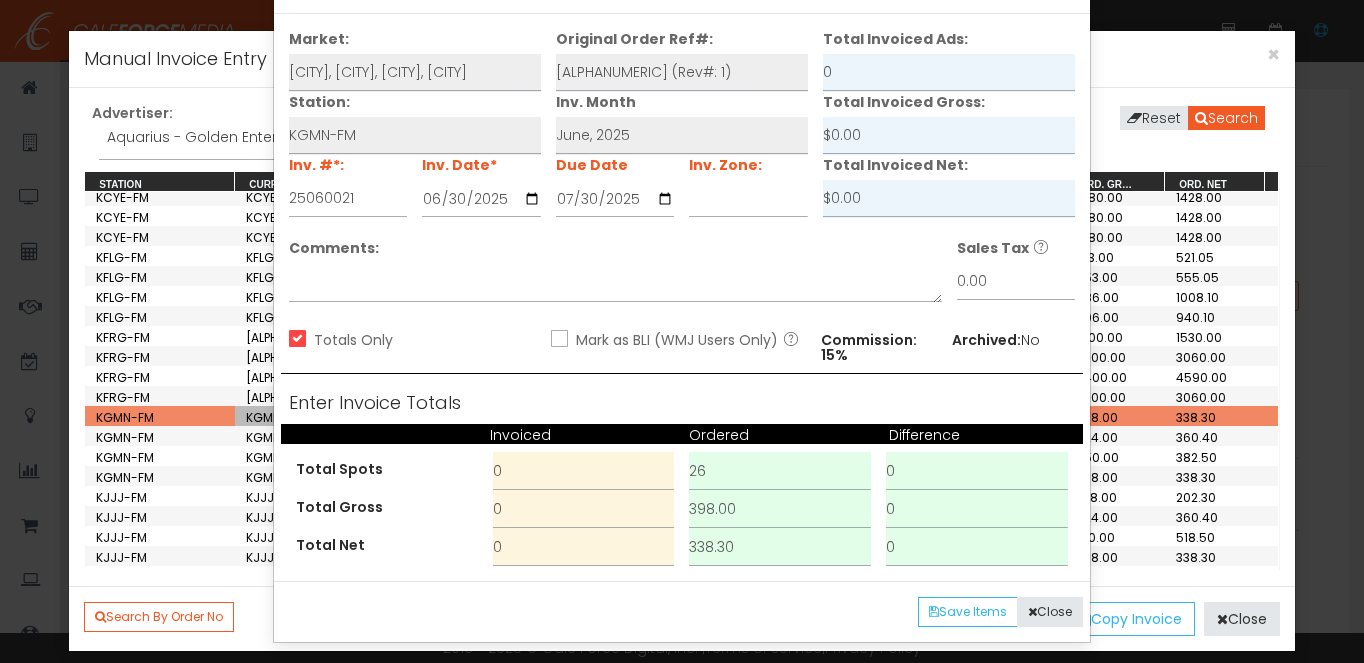 scroll, scrollTop: 84, scrollLeft: 0, axis: vertical 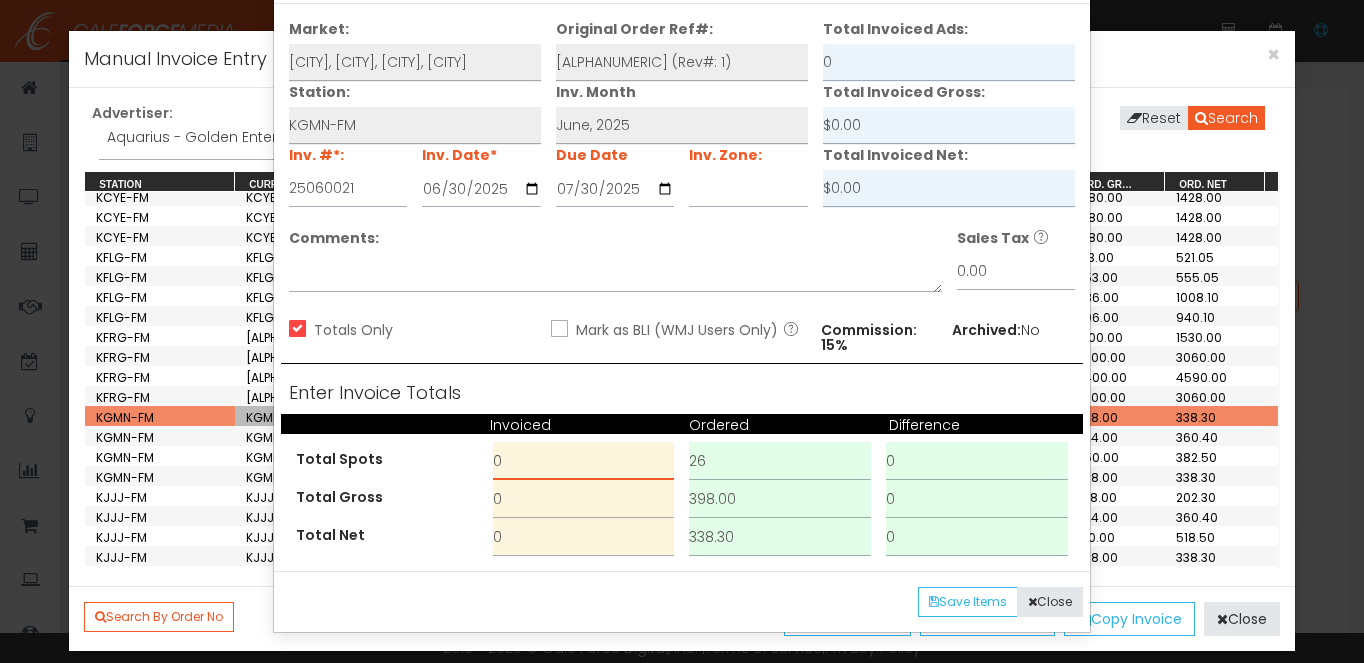drag, startPoint x: 511, startPoint y: 462, endPoint x: 429, endPoint y: 453, distance: 82.492424 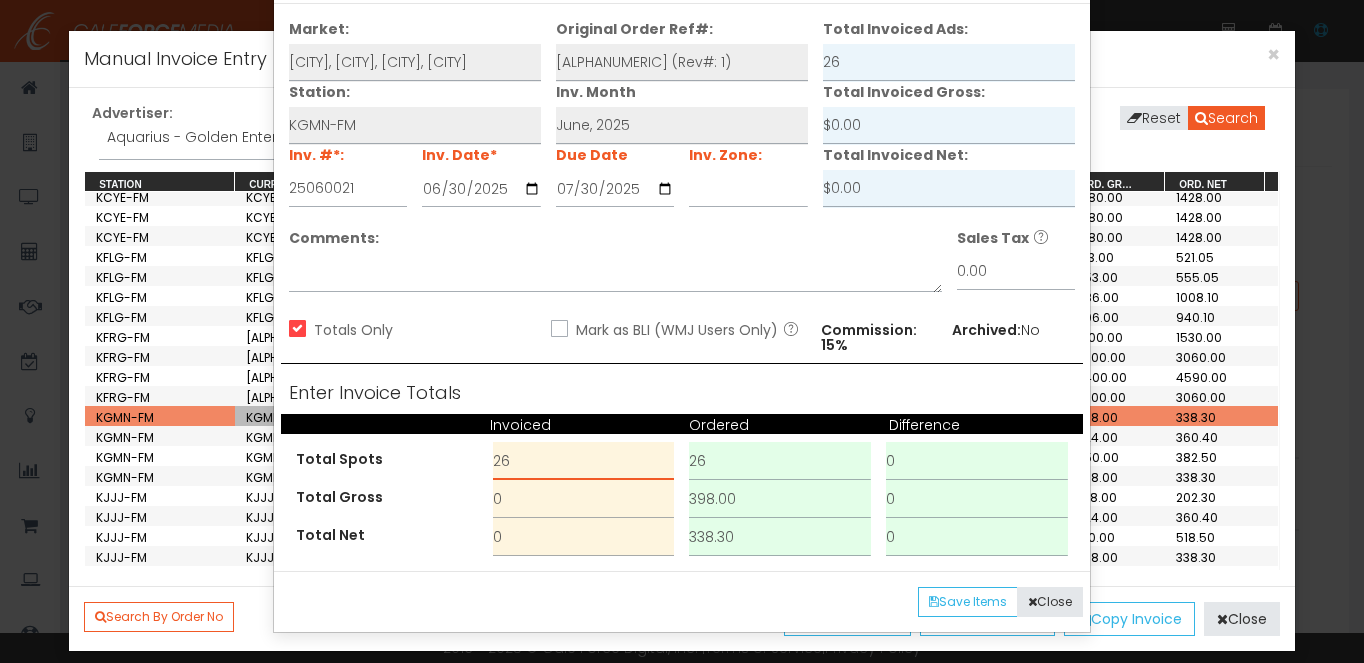 type on "26" 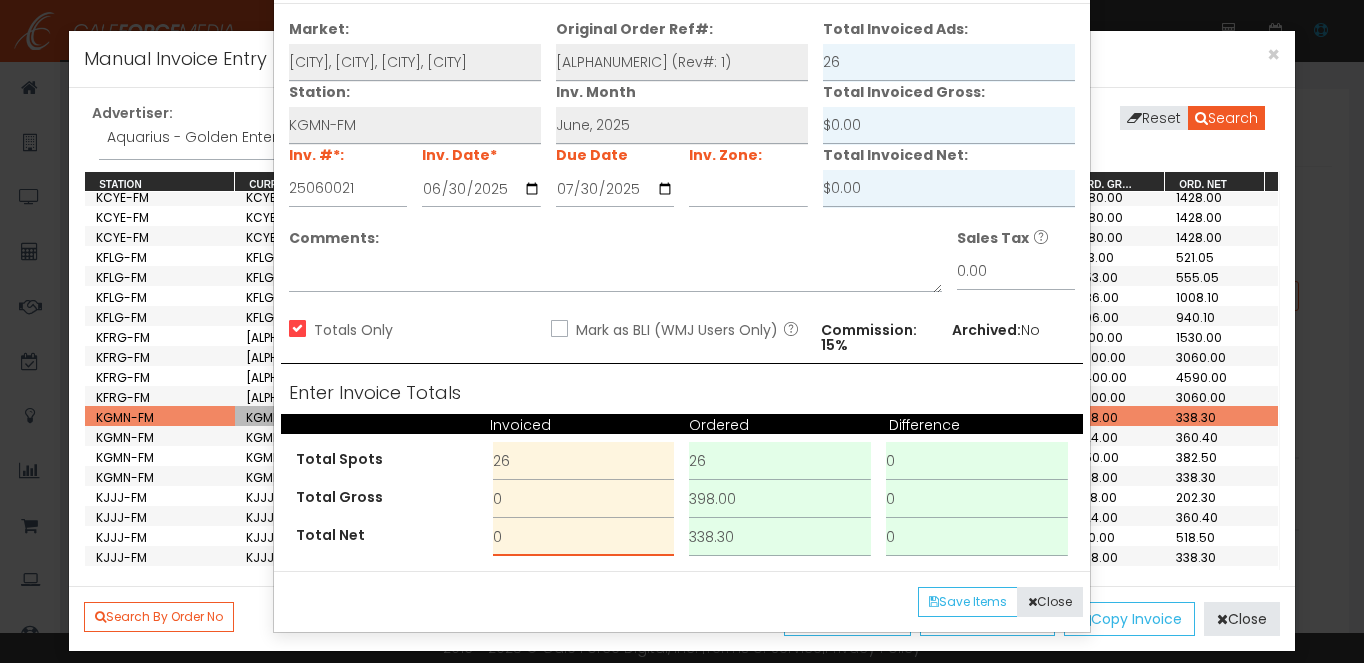 drag, startPoint x: 512, startPoint y: 546, endPoint x: 449, endPoint y: 535, distance: 63.953106 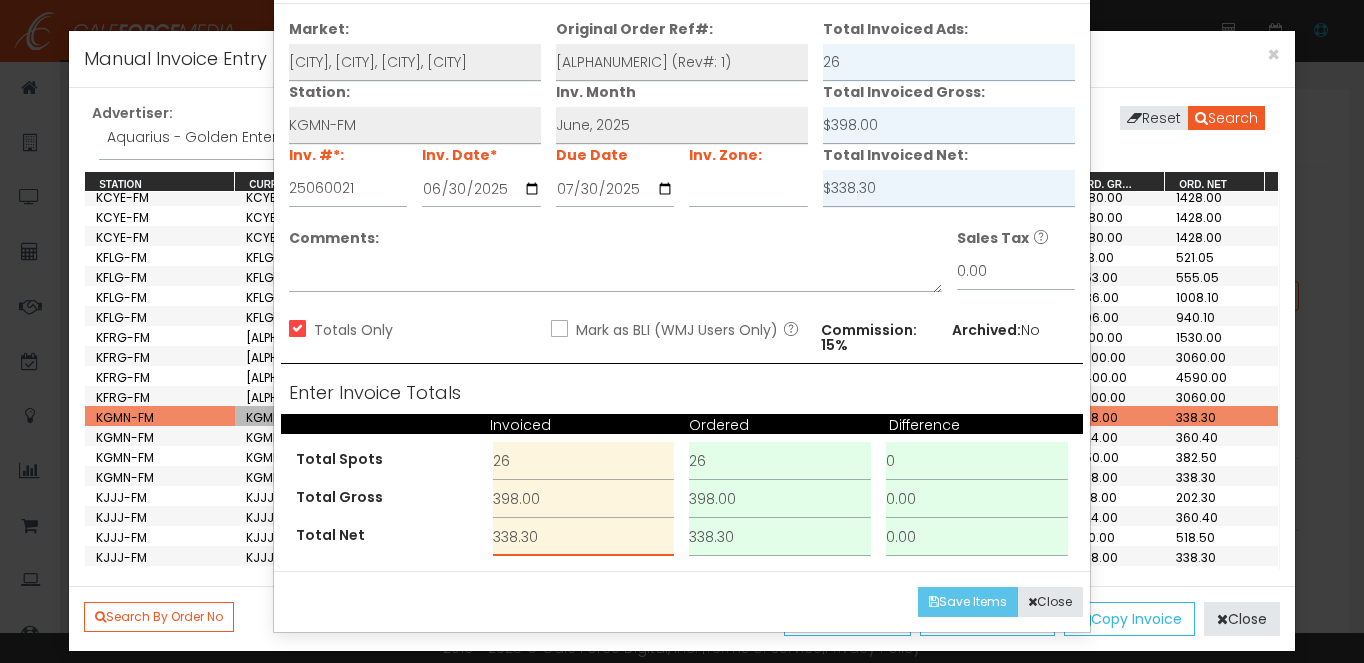 type on "338.30" 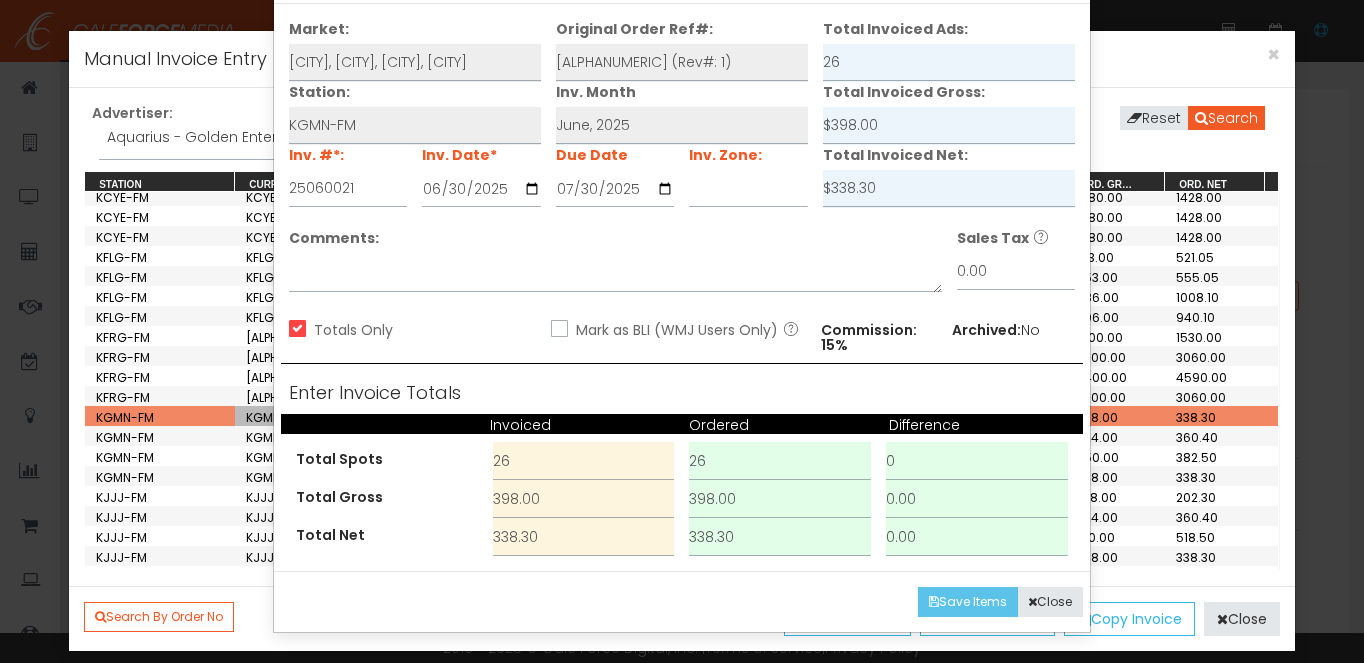click on "Save Items" at bounding box center (968, 602) 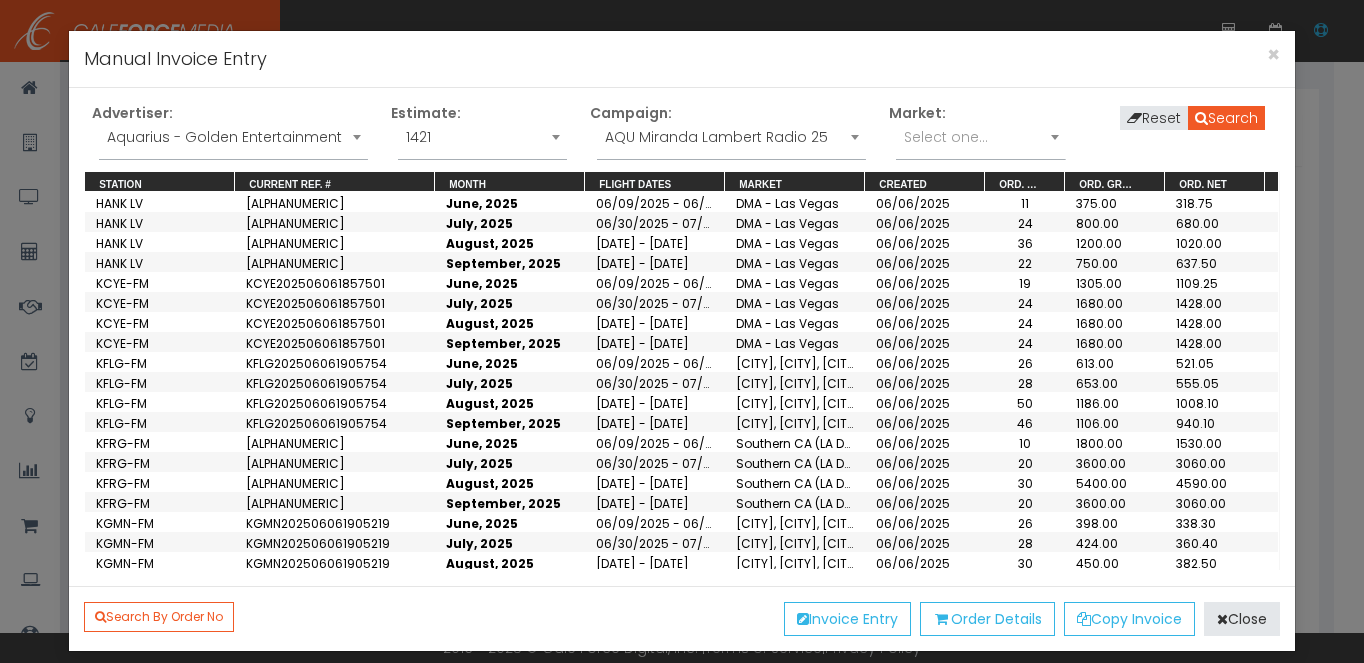 click on "Aquarius - Golden Entertainment" at bounding box center (233, 137) 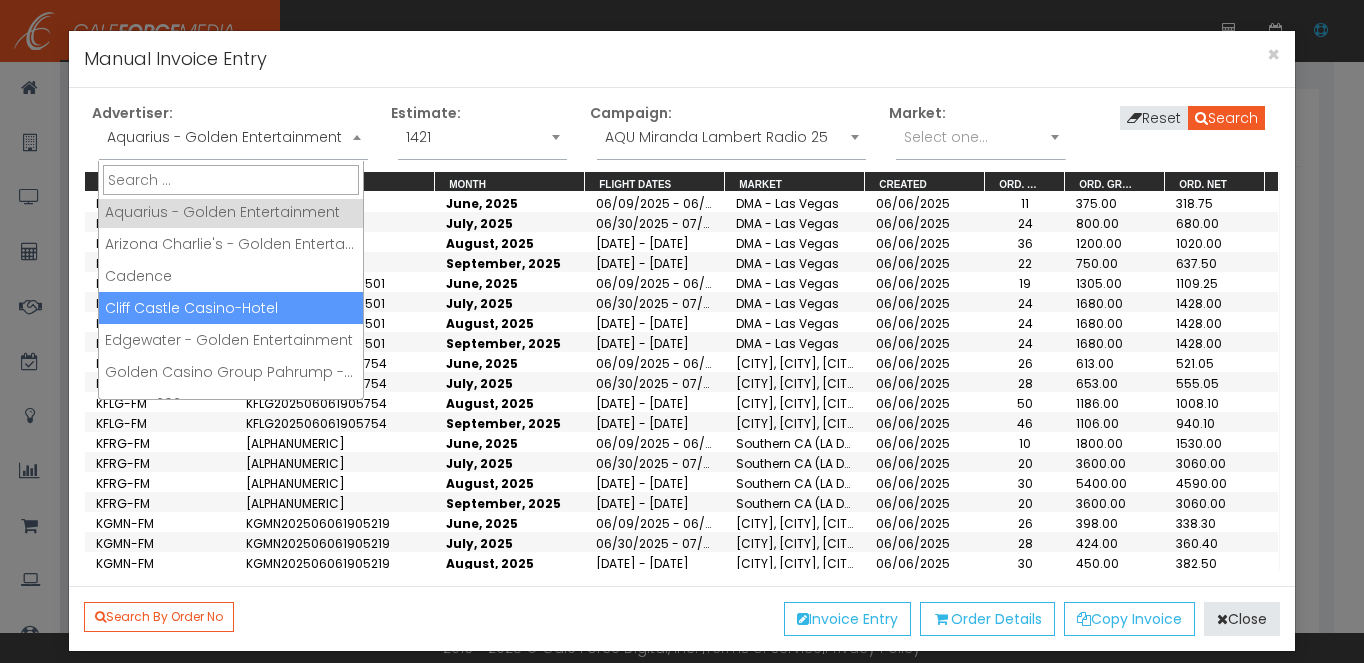 scroll, scrollTop: 4, scrollLeft: 0, axis: vertical 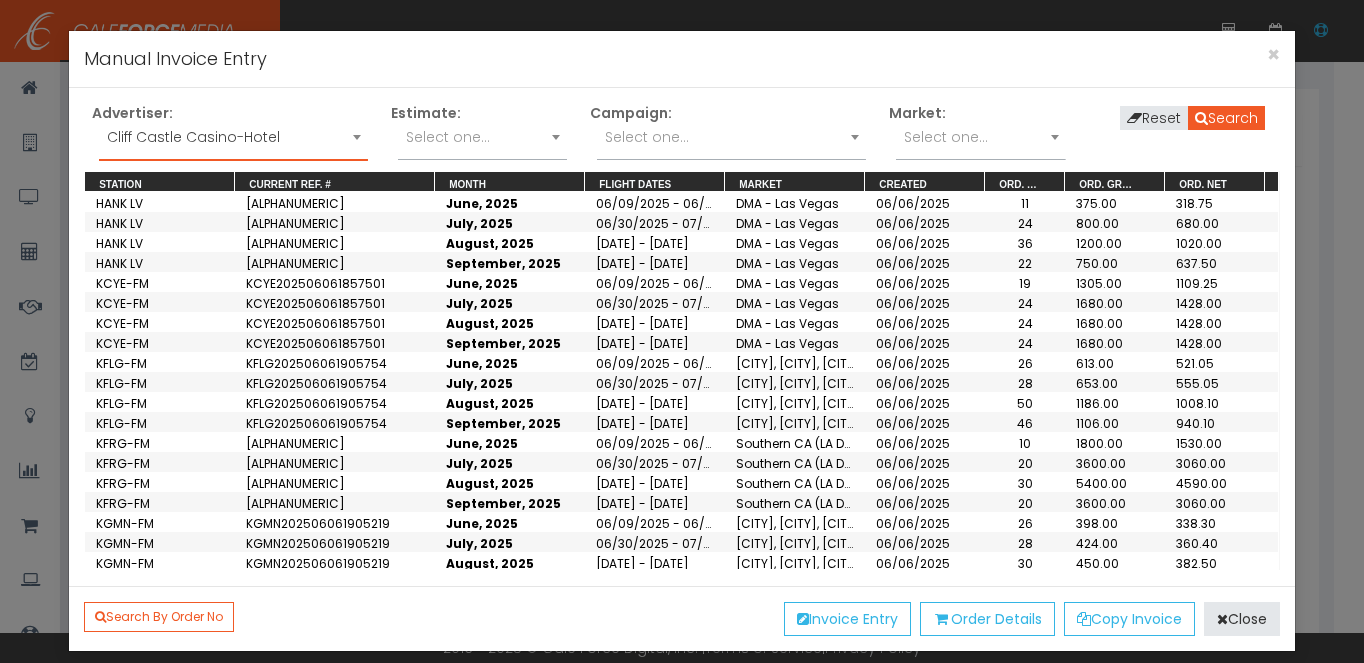 click on "Select one..." at bounding box center [731, 137] 